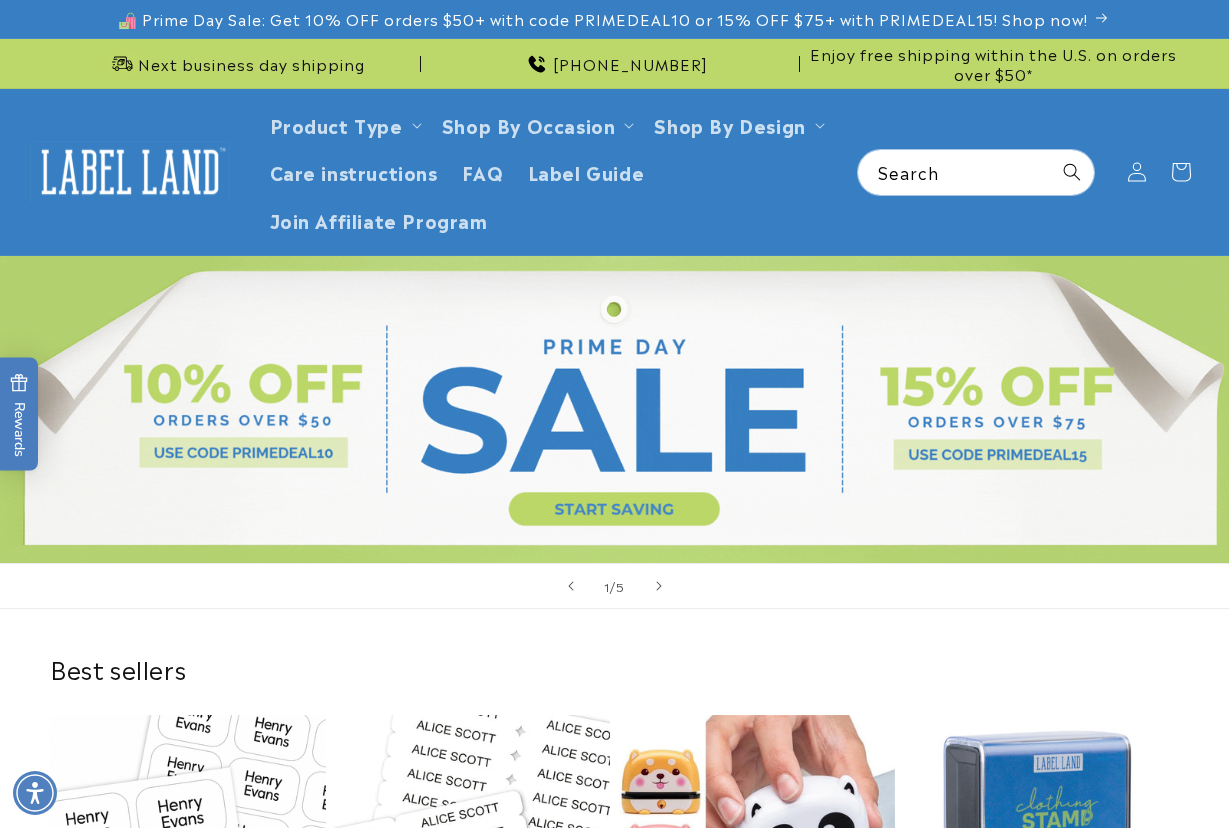 scroll, scrollTop: 0, scrollLeft: 0, axis: both 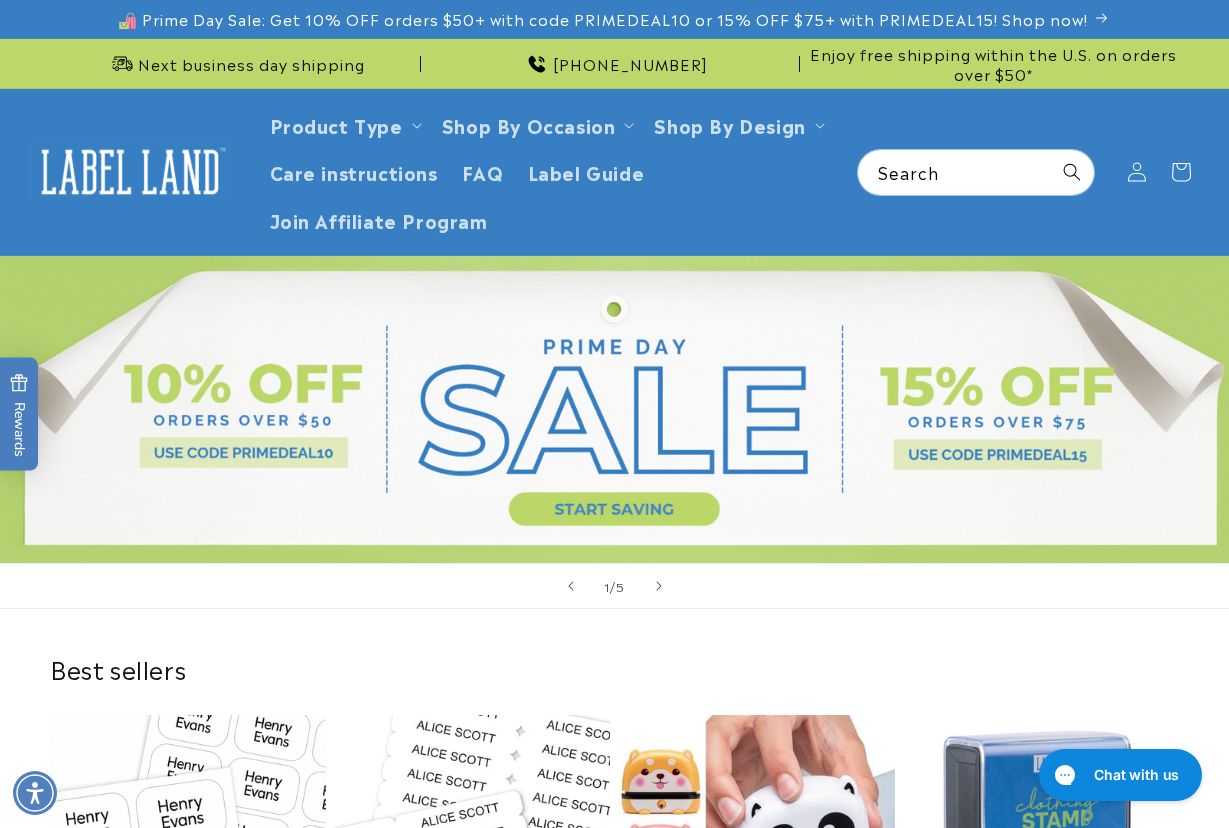 click on "Best sellers
Stick N' Wear Stikins® Labels
Best seller
Stick N' Wear Stikins® Labels
1064   reviews
Regular price
From $23.50
Regular price
Sale price
From $23.50
Unit price
/
per" at bounding box center (614, 885) 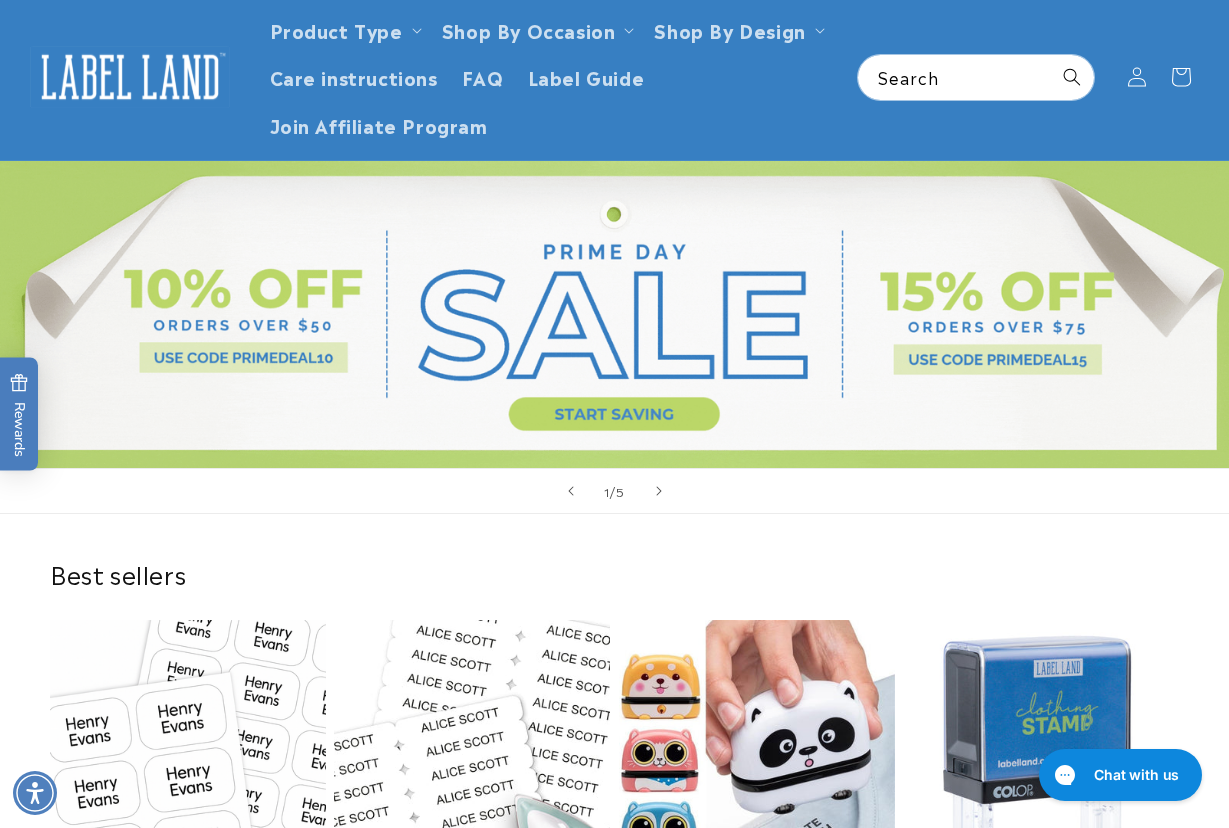 scroll, scrollTop: 400, scrollLeft: 0, axis: vertical 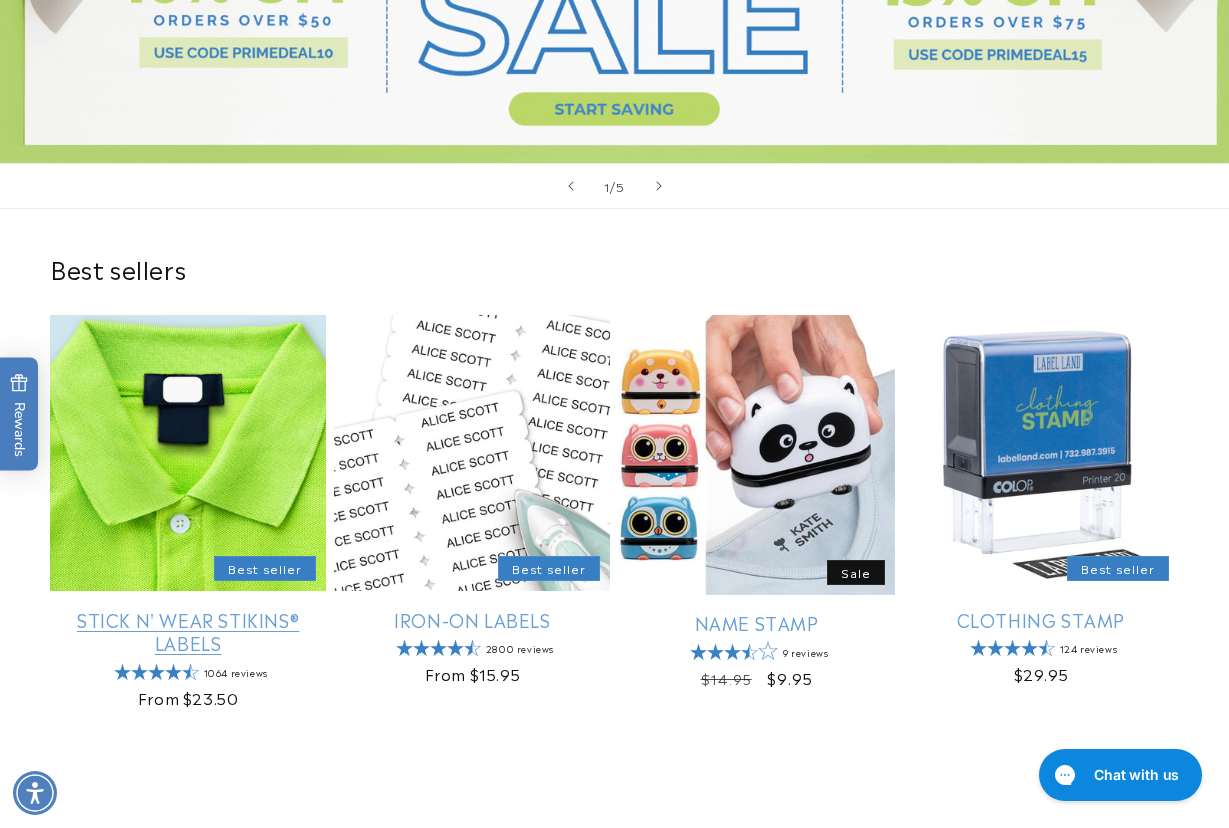 click on "Stick N' Wear Stikins® Labels" at bounding box center [188, 631] 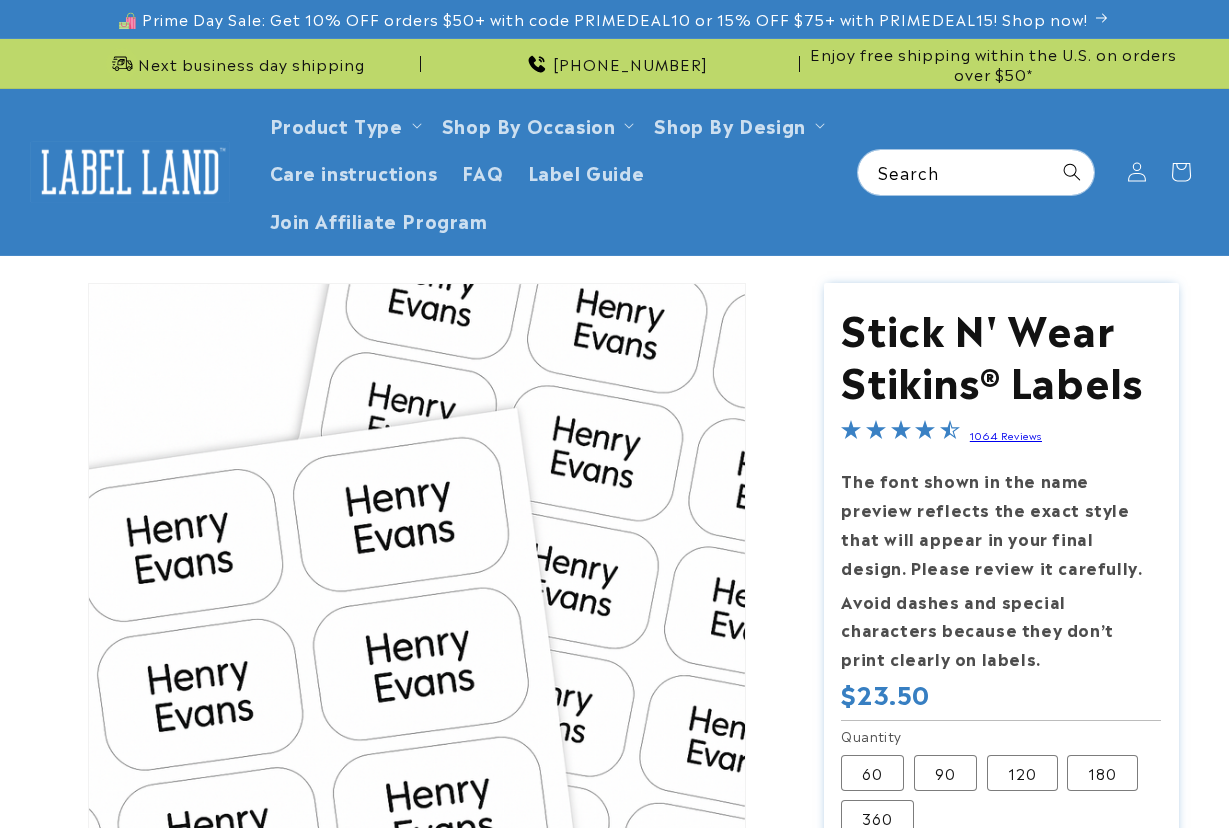 scroll, scrollTop: 0, scrollLeft: 0, axis: both 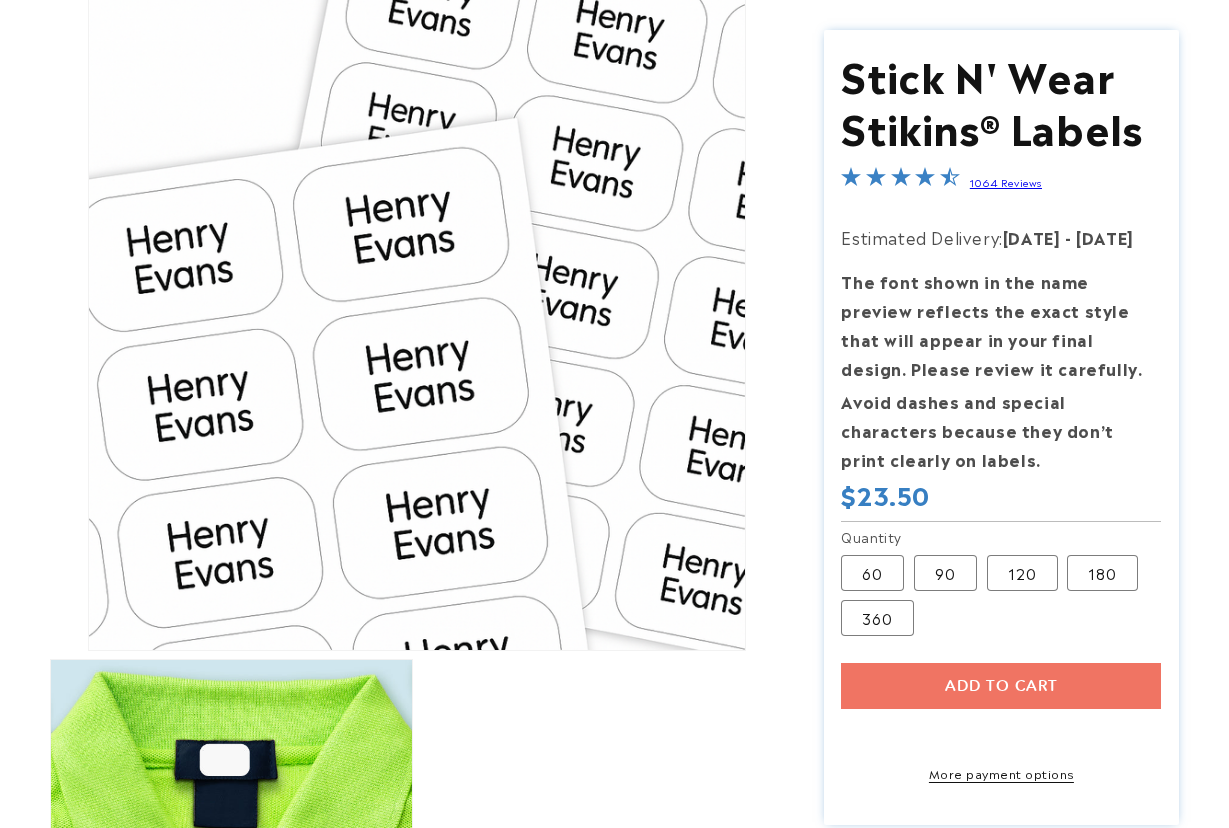 click on "Stick N' Wear Stikins® Labels
Stick N' Wear Stikins® Labels
1064 Reviews
Estimated Delivery:  [DATE]   -   [DATE]
The font shown in the name preview reflects the exact style that will appear in your final design. Please review it carefully. Avoid dashes and special characters because they don’t print clearly on labels.
Regular price
$23.50
Regular price
Sale price
$23.50
Unit price
/" at bounding box center [1001, 427] 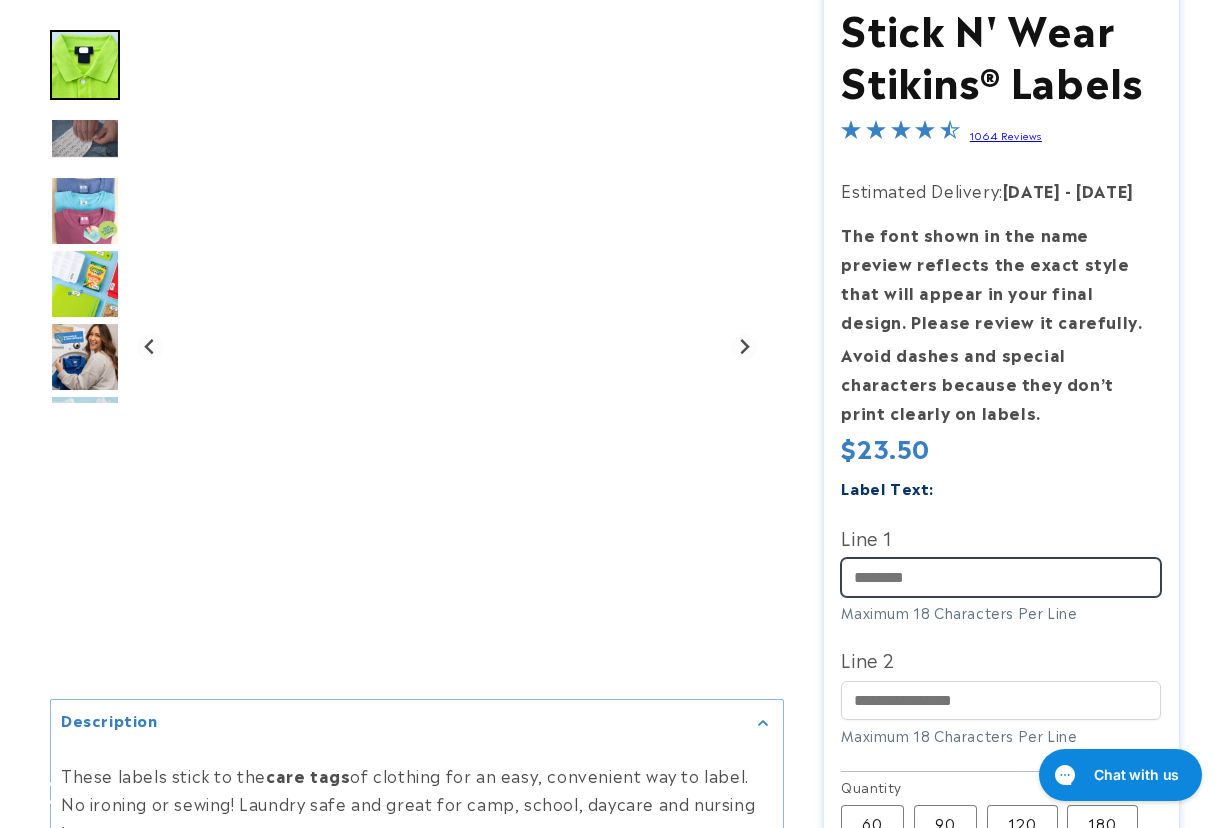 scroll, scrollTop: 0, scrollLeft: 0, axis: both 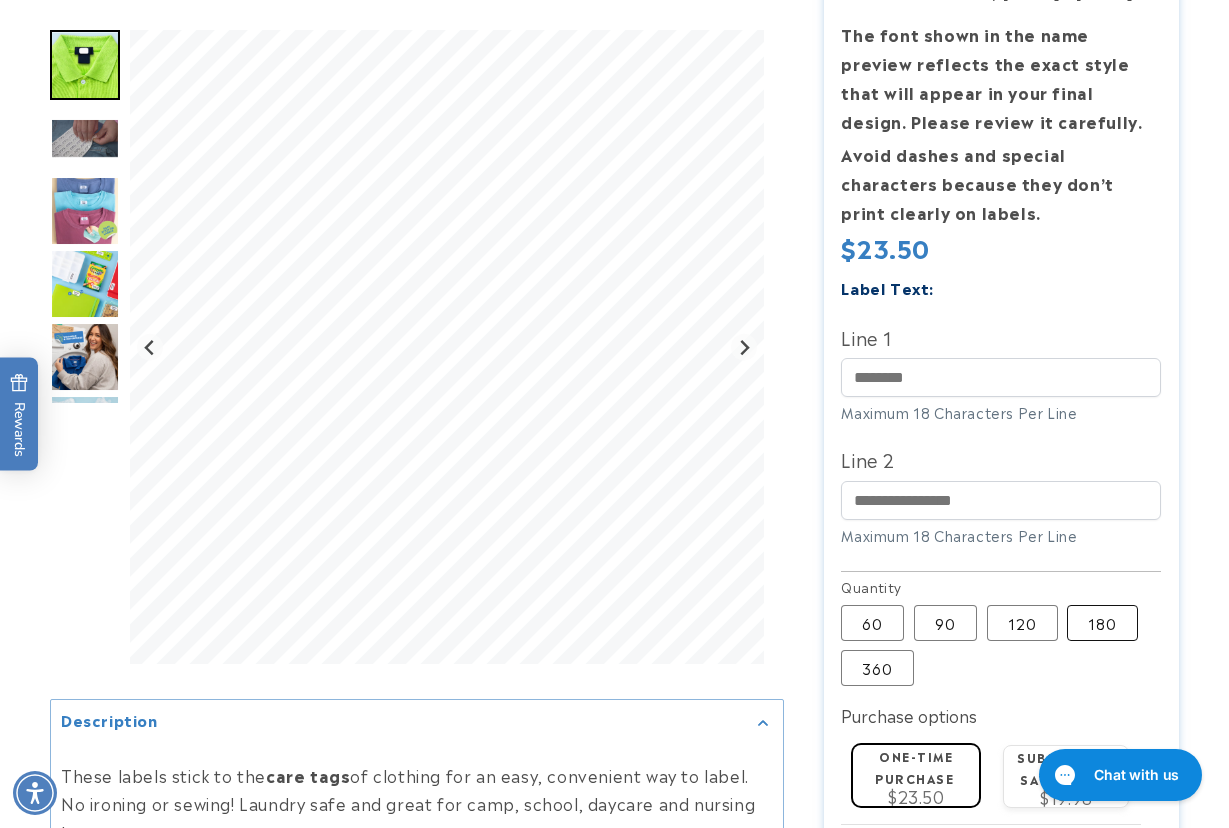 click on "180 Variant sold out or unavailable" at bounding box center (1102, 623) 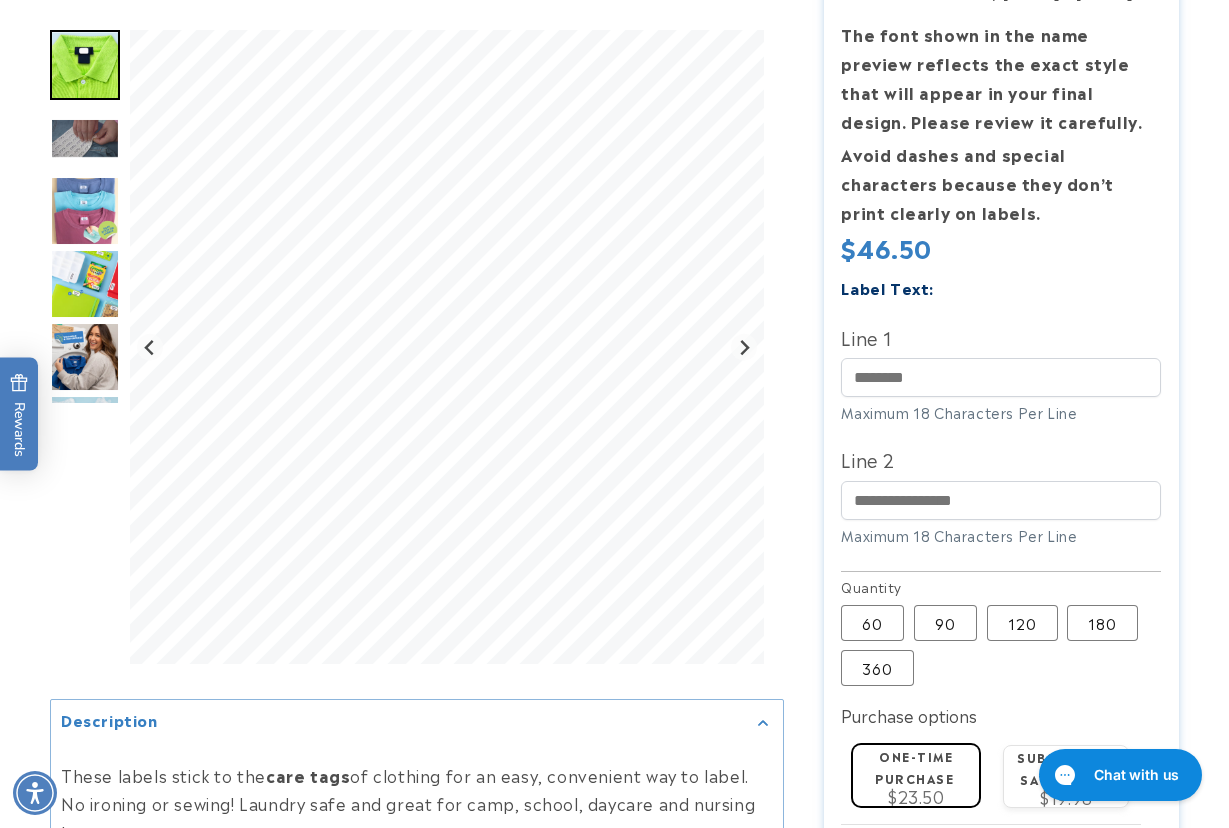 type 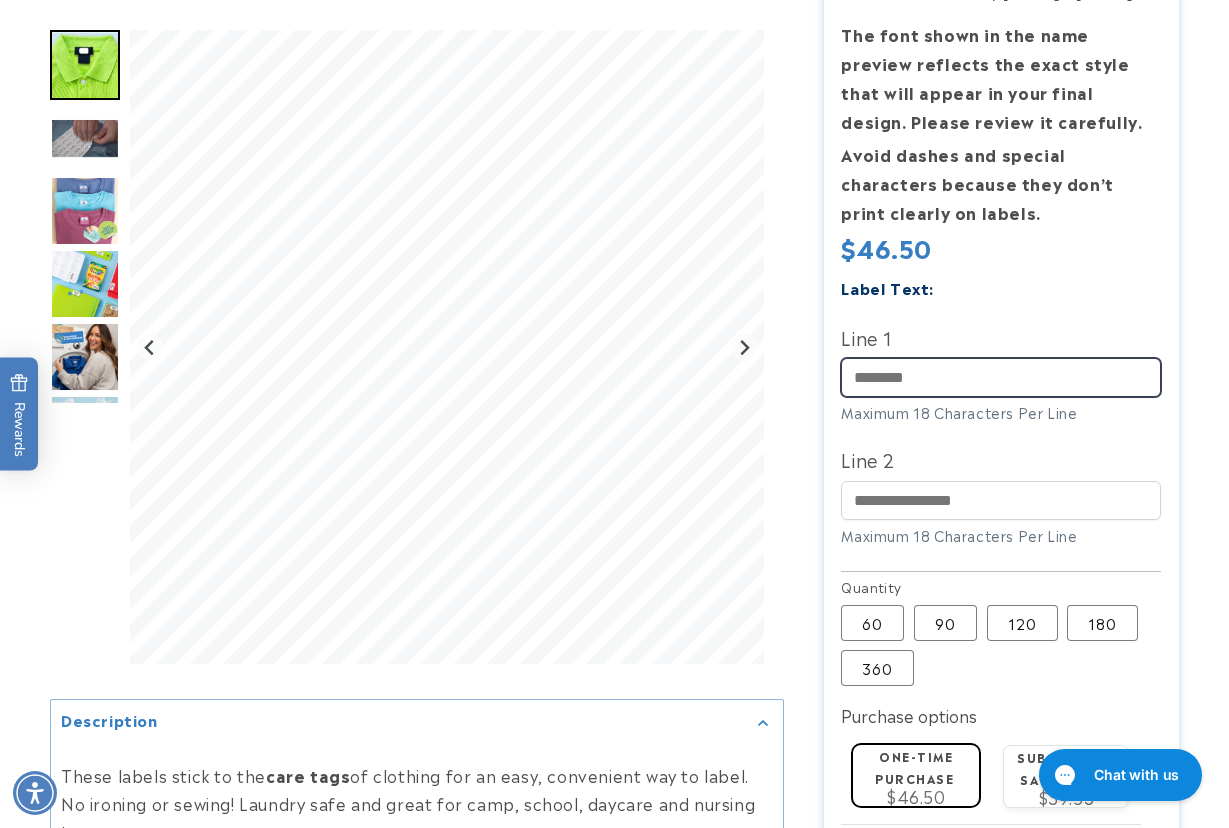 click on "Line 1" at bounding box center [1001, 377] 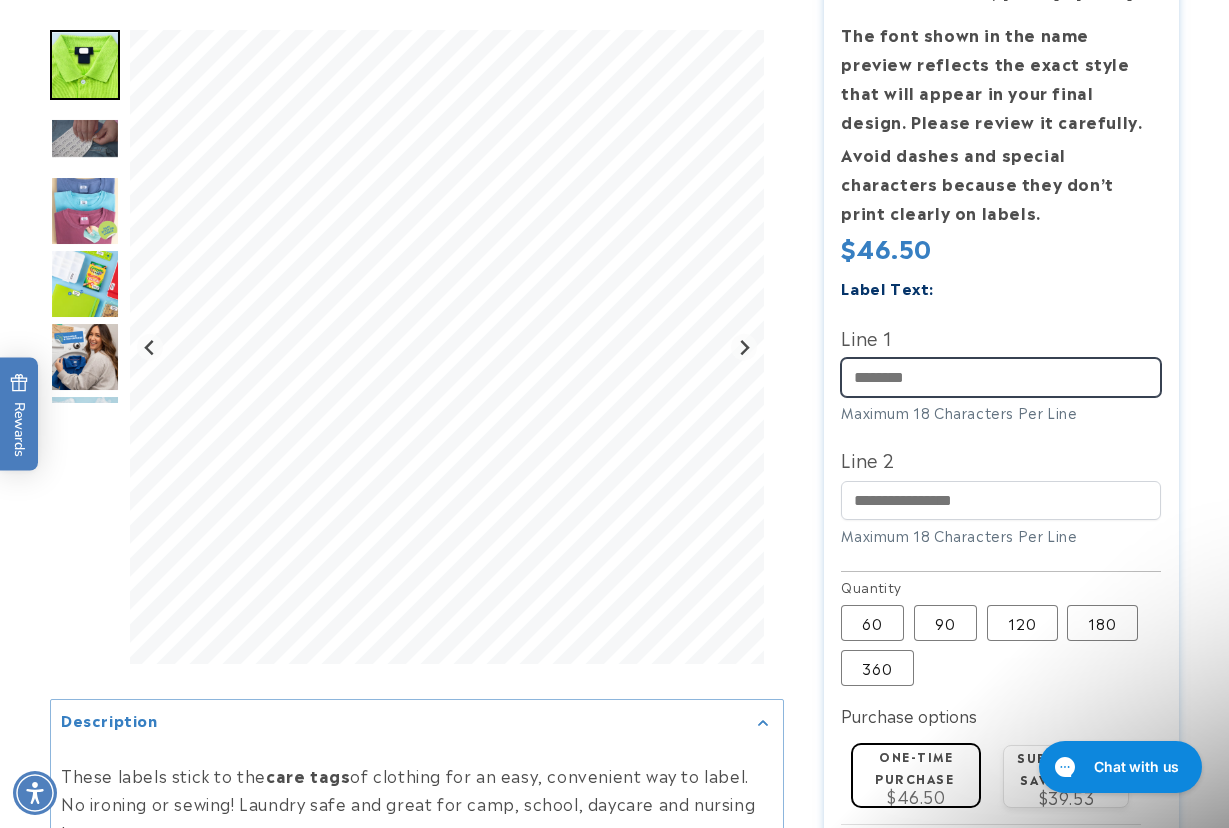 scroll, scrollTop: 0, scrollLeft: 0, axis: both 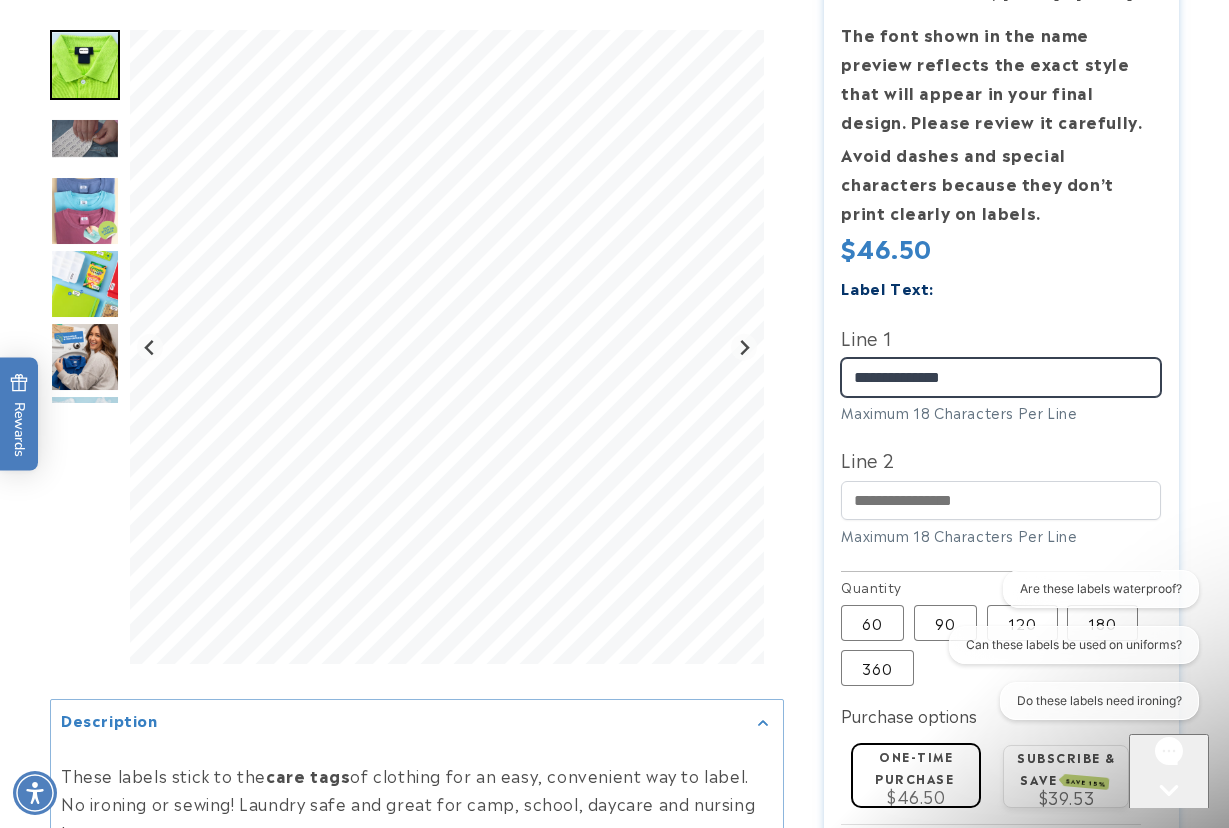 click on "**********" at bounding box center (1001, 377) 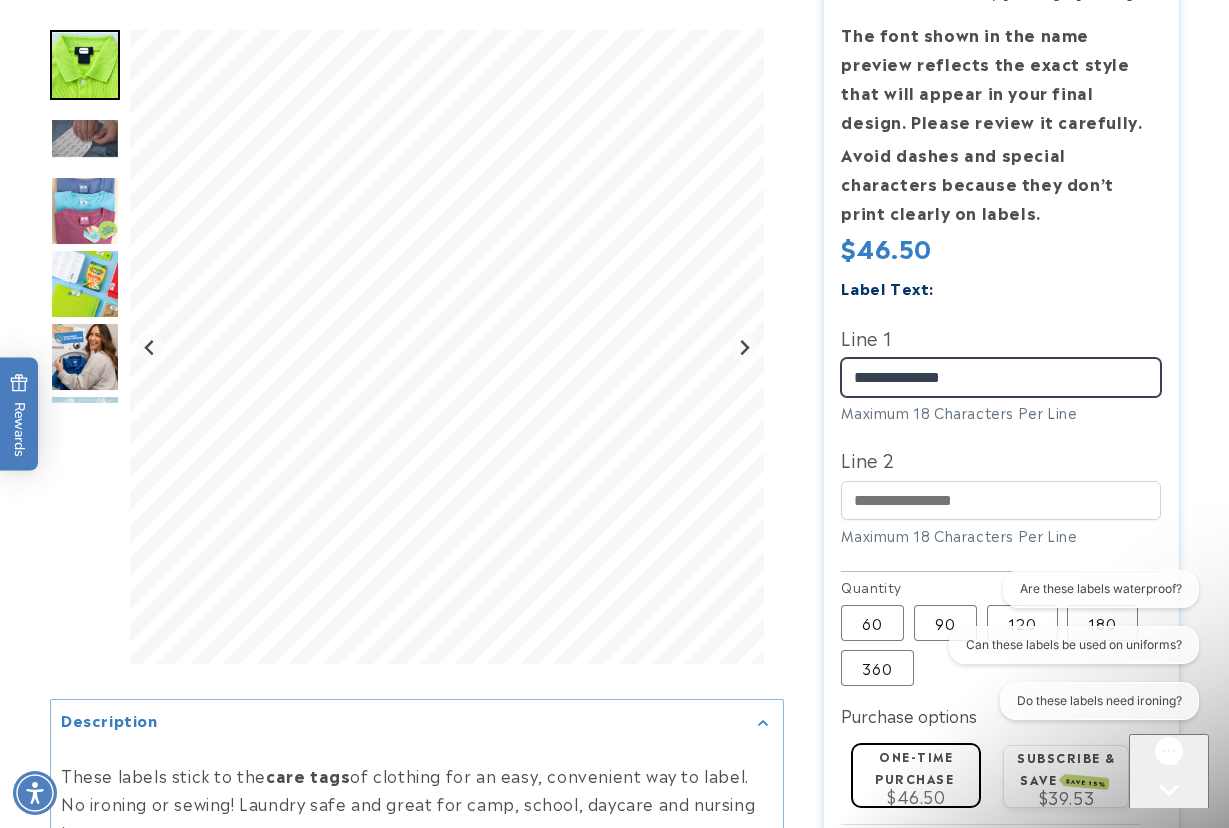 drag, startPoint x: 908, startPoint y: 374, endPoint x: 867, endPoint y: 374, distance: 41 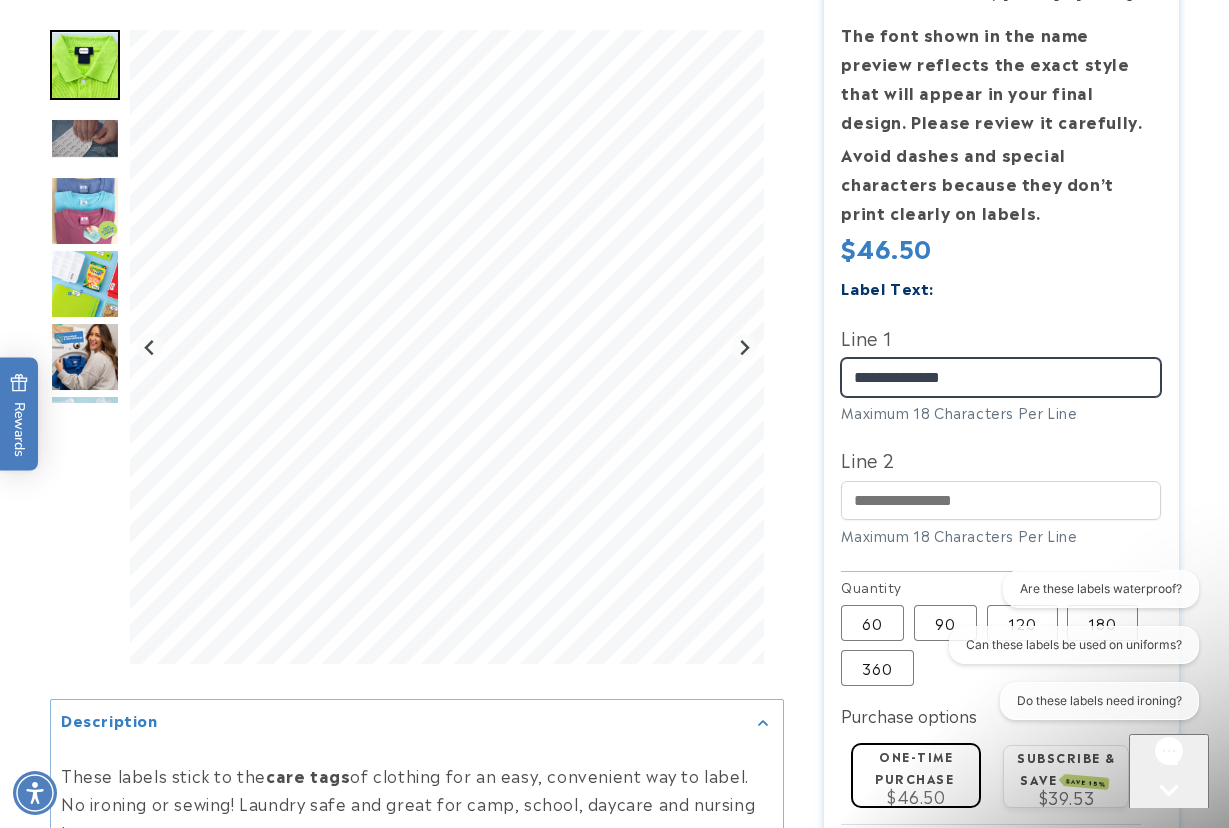 drag, startPoint x: 963, startPoint y: 379, endPoint x: 798, endPoint y: 386, distance: 165.14842 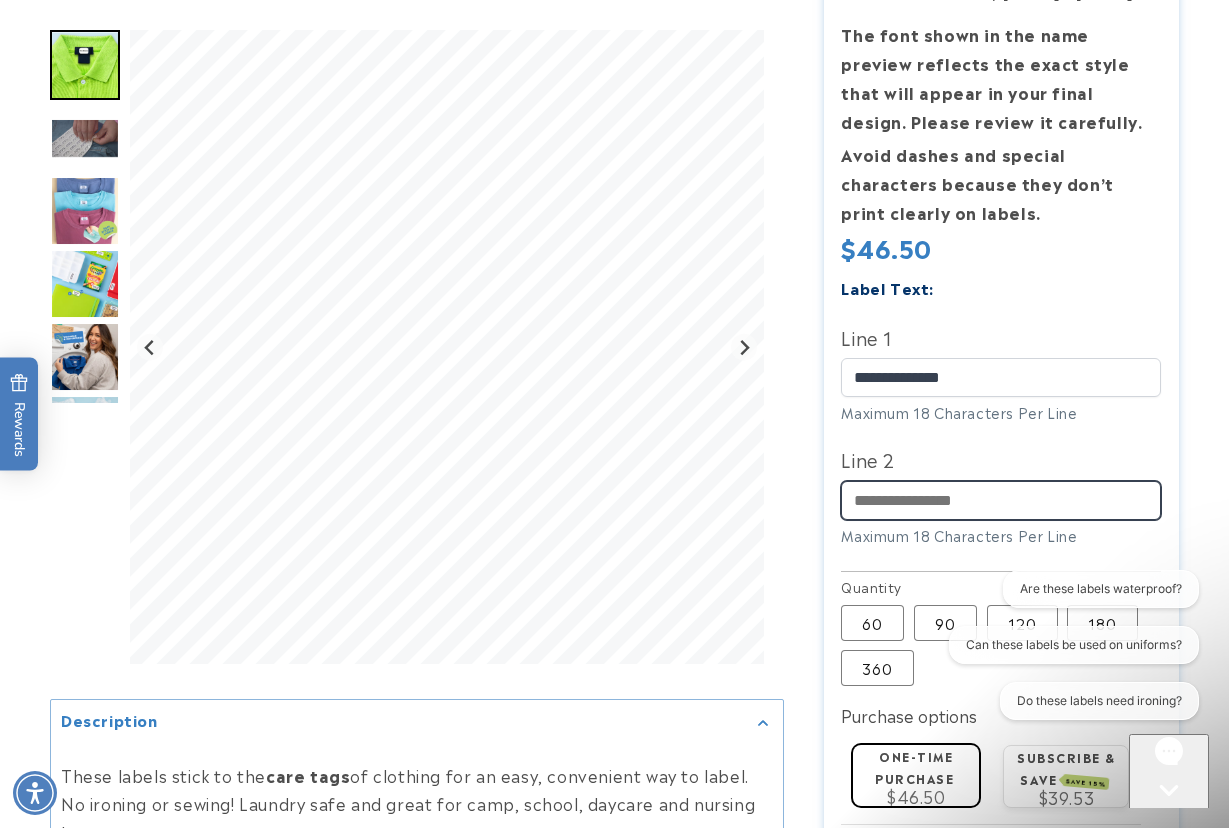 click on "Line 2" at bounding box center (1001, 500) 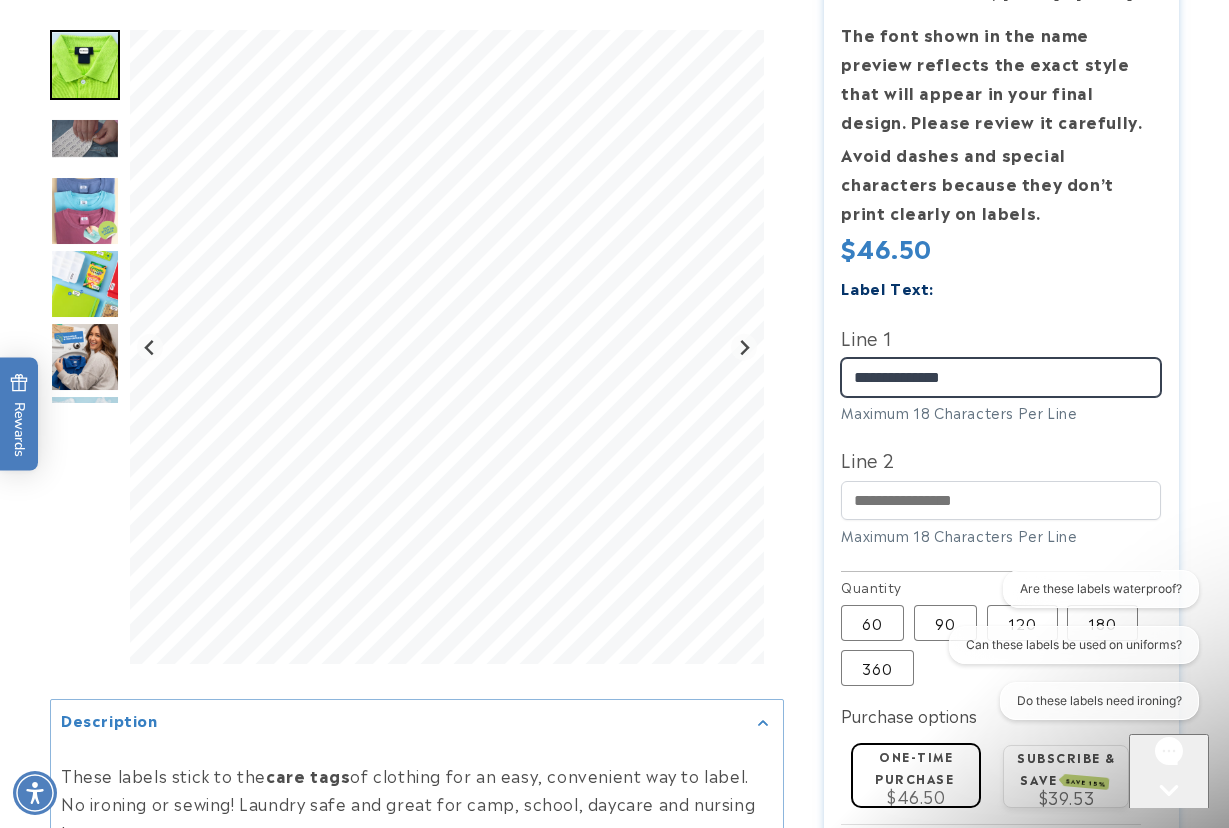 click on "**********" at bounding box center (1001, 377) 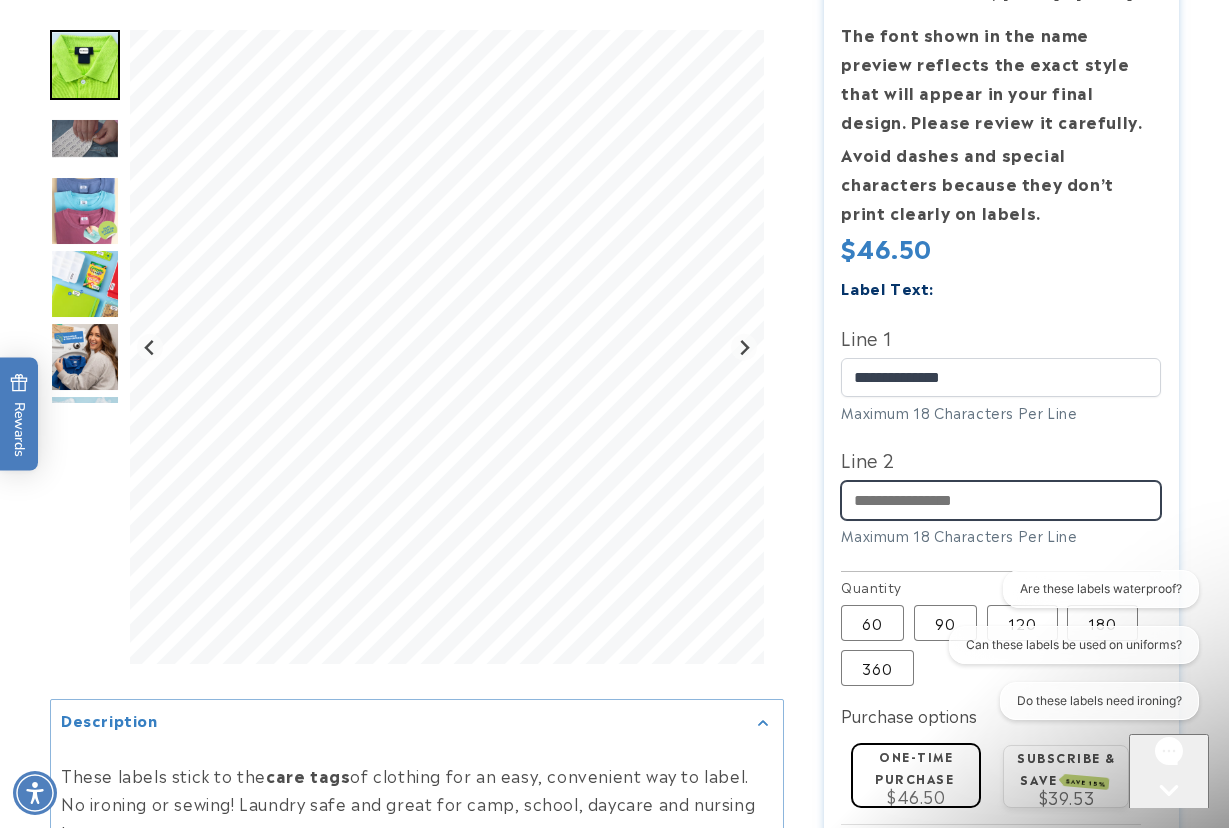 click on "Line 2" at bounding box center (1001, 500) 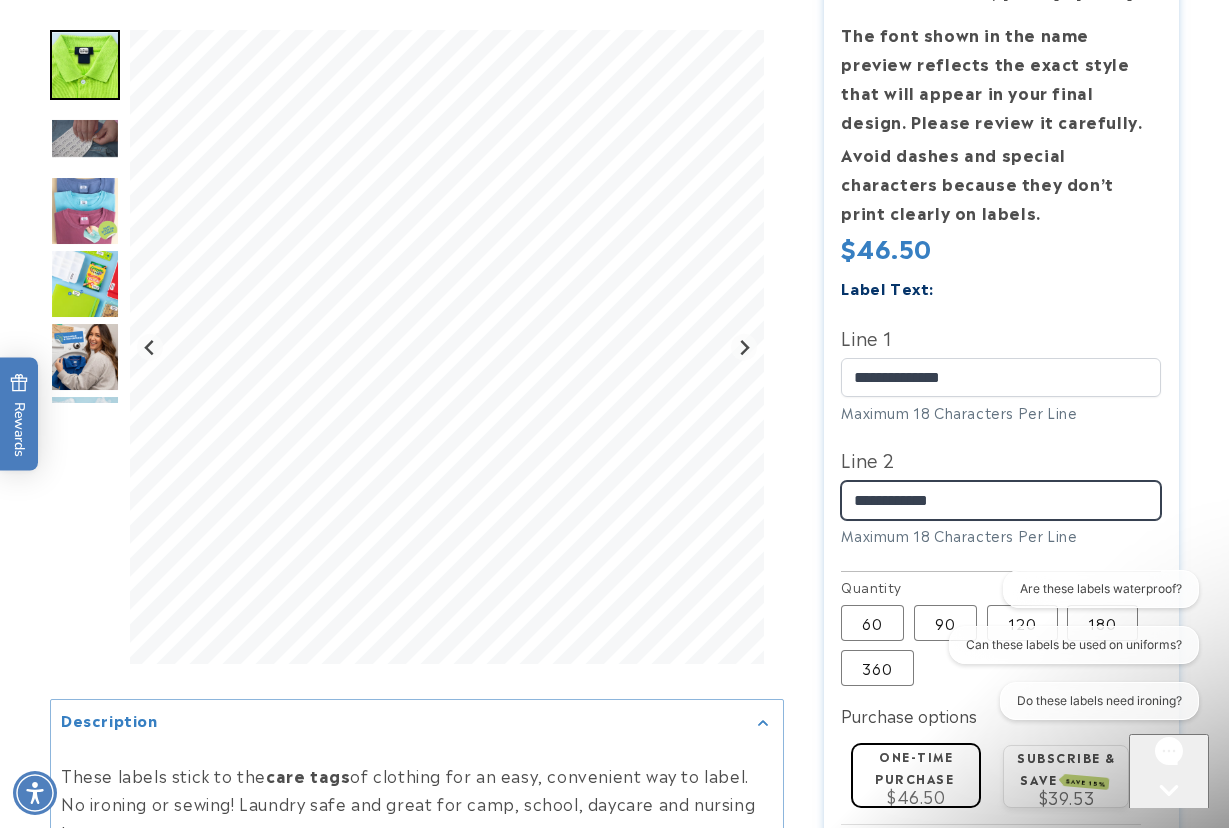 type on "**********" 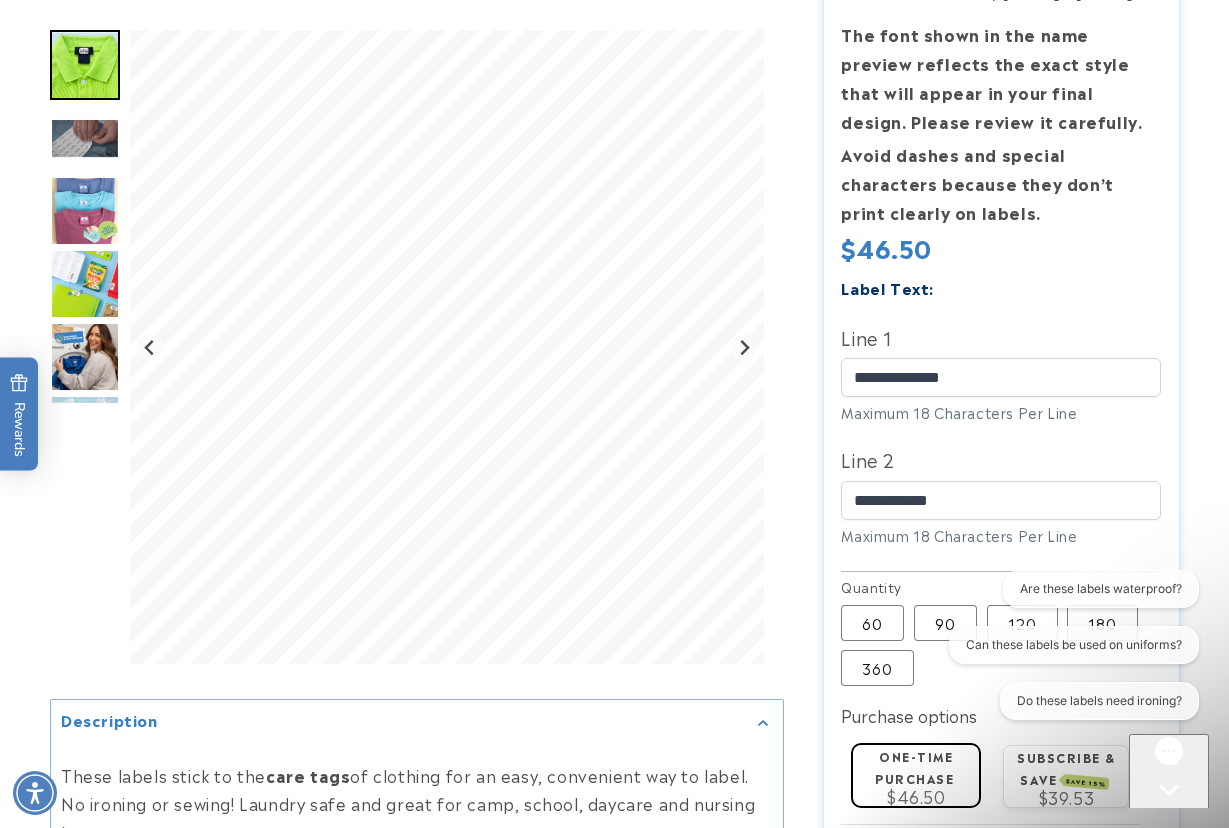 click 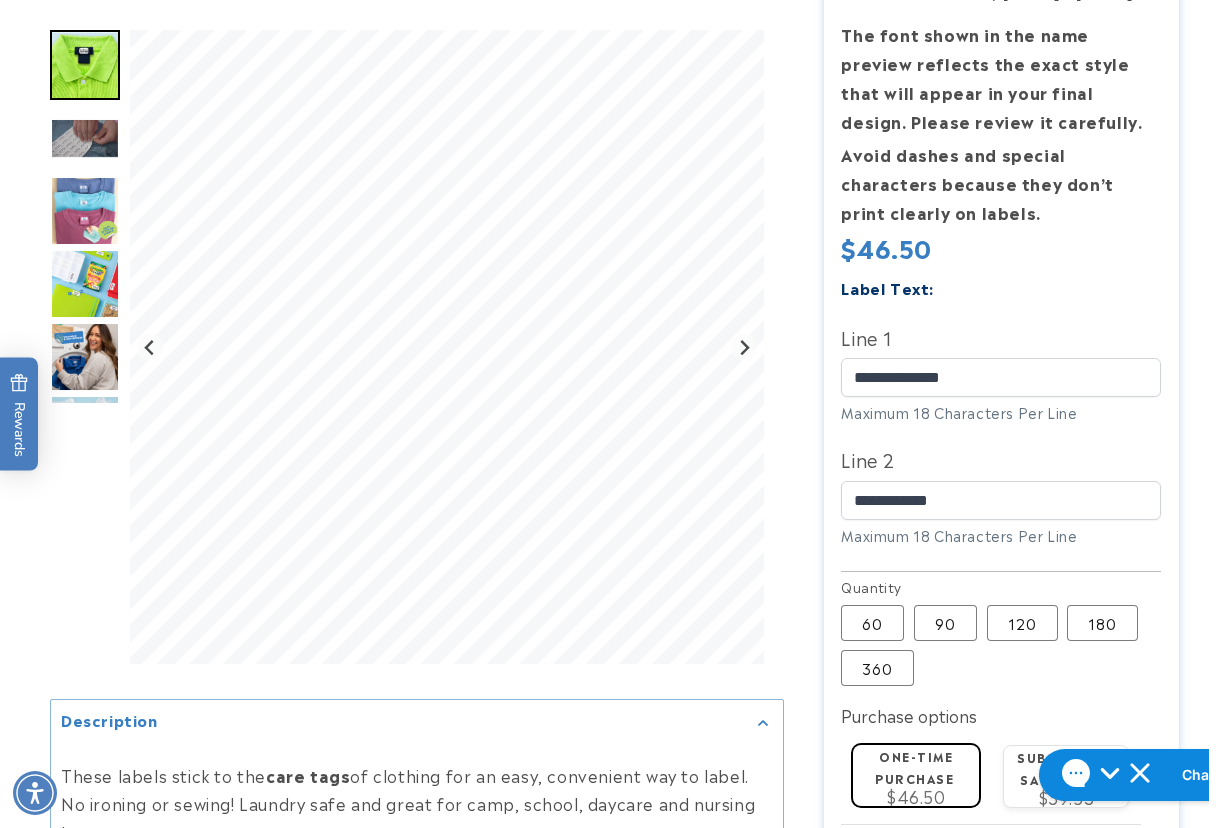 click at bounding box center (614, 449) 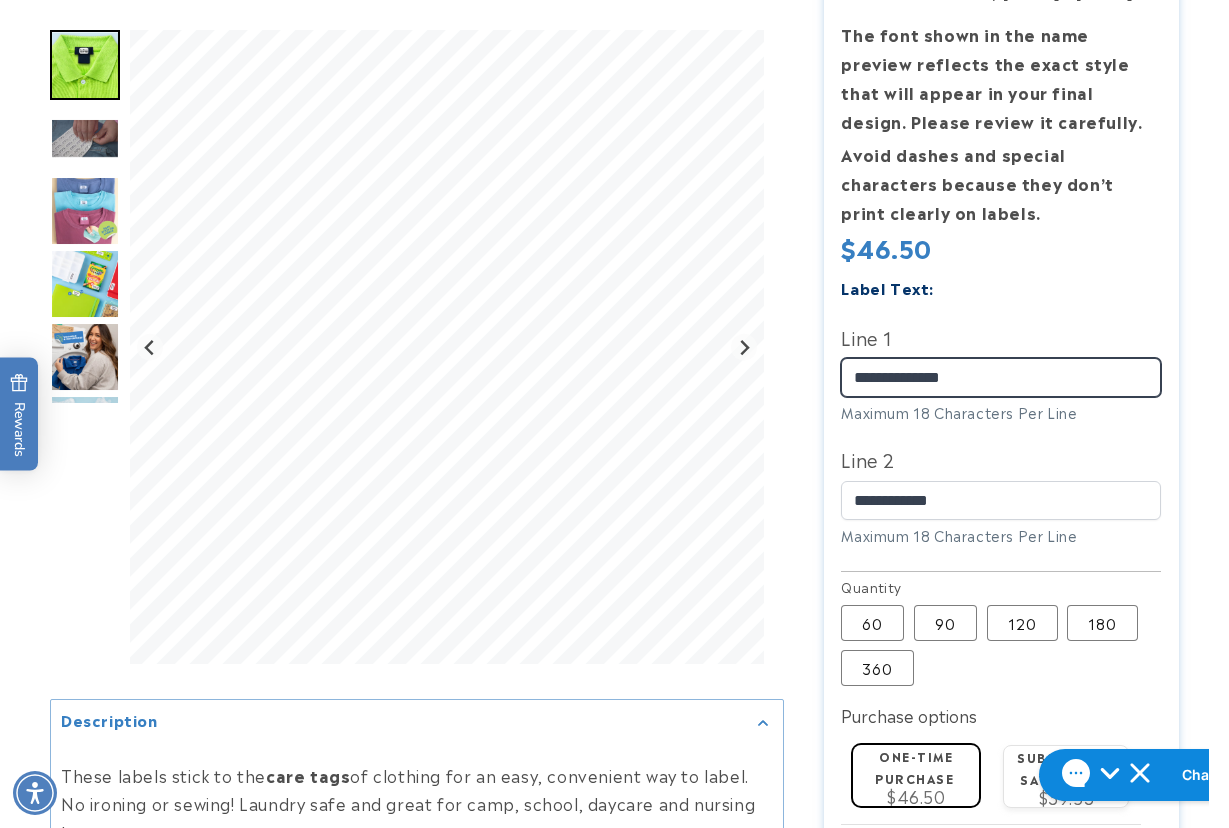 click on "**********" at bounding box center (1001, 377) 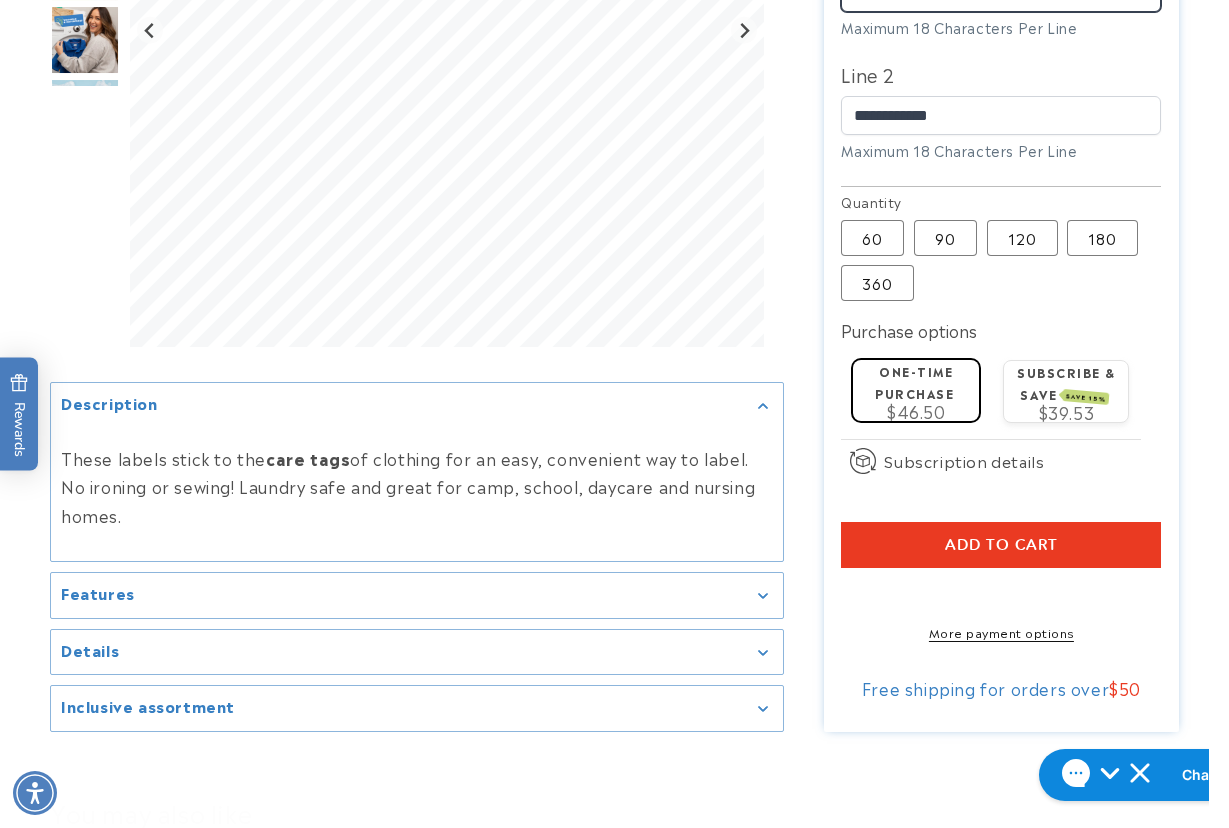 scroll, scrollTop: 900, scrollLeft: 0, axis: vertical 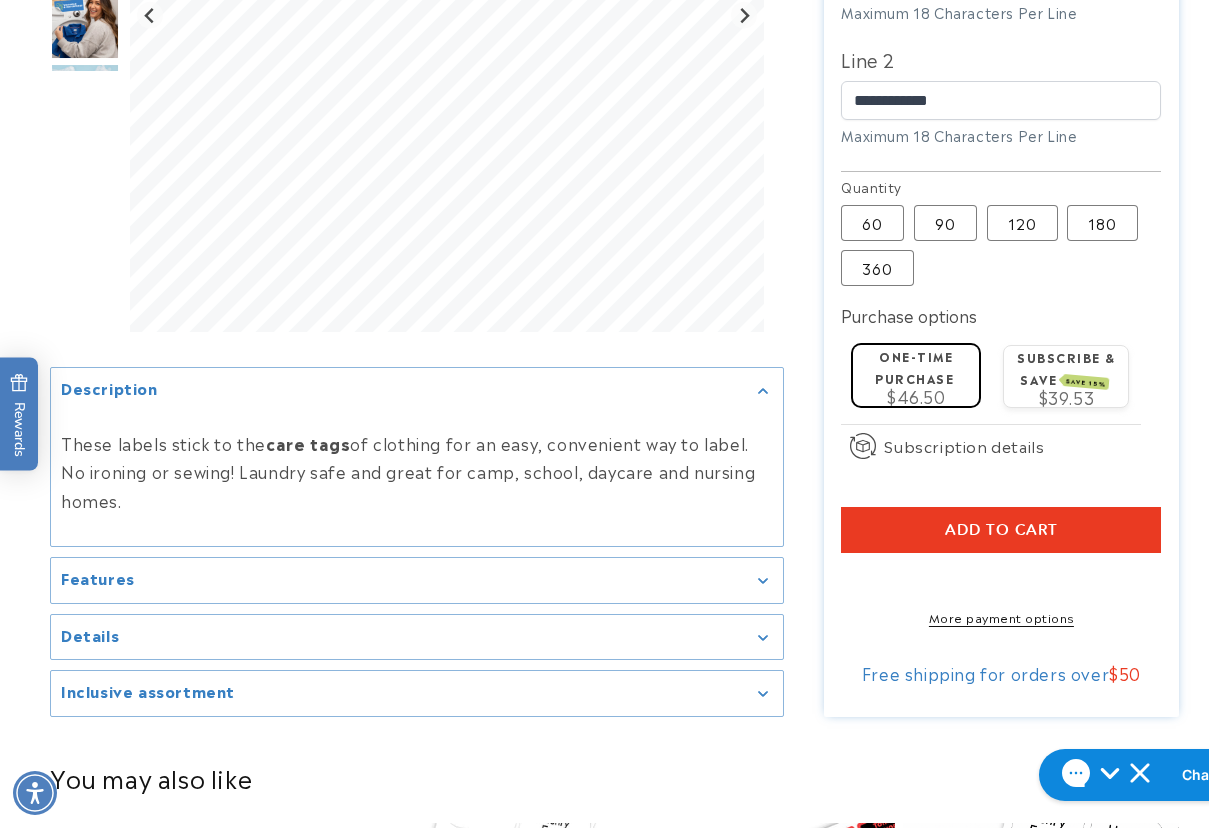 click on "Add to cart" at bounding box center (1001, 530) 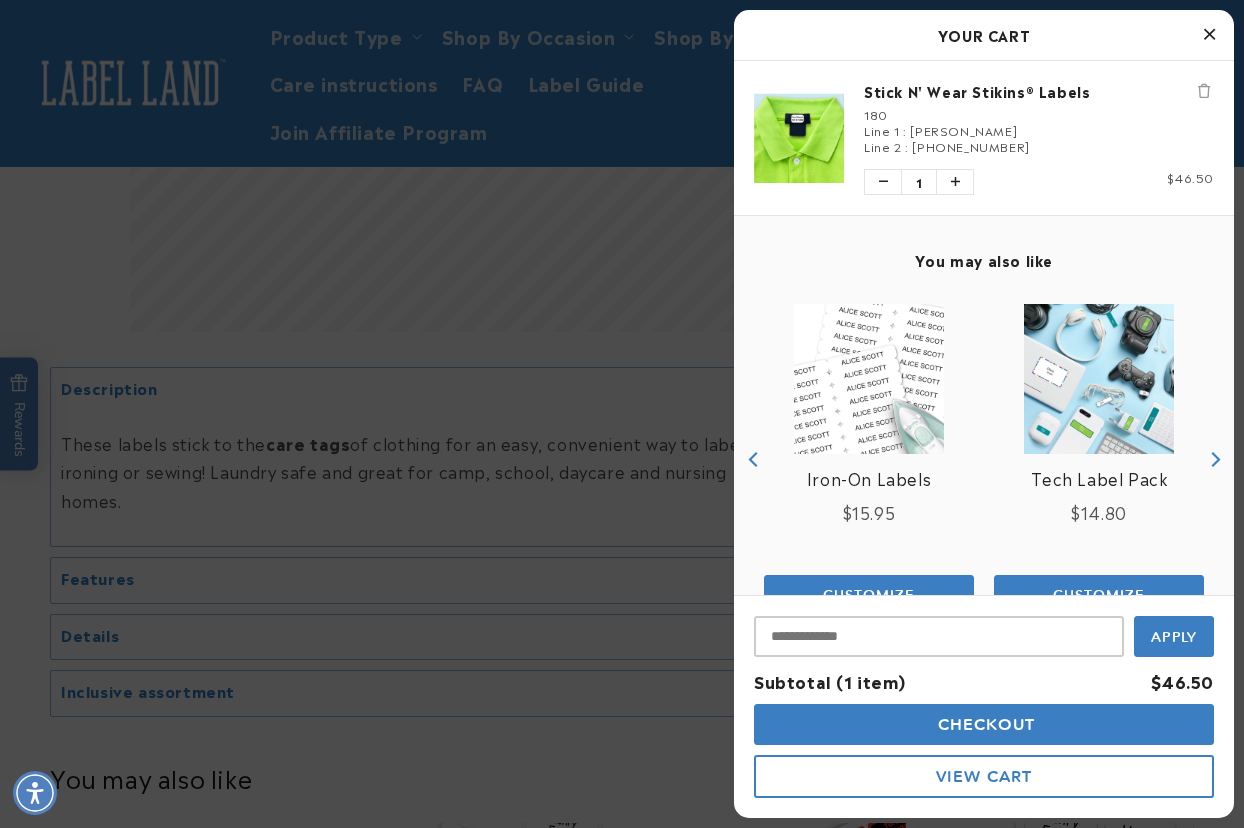 click at bounding box center (622, 414) 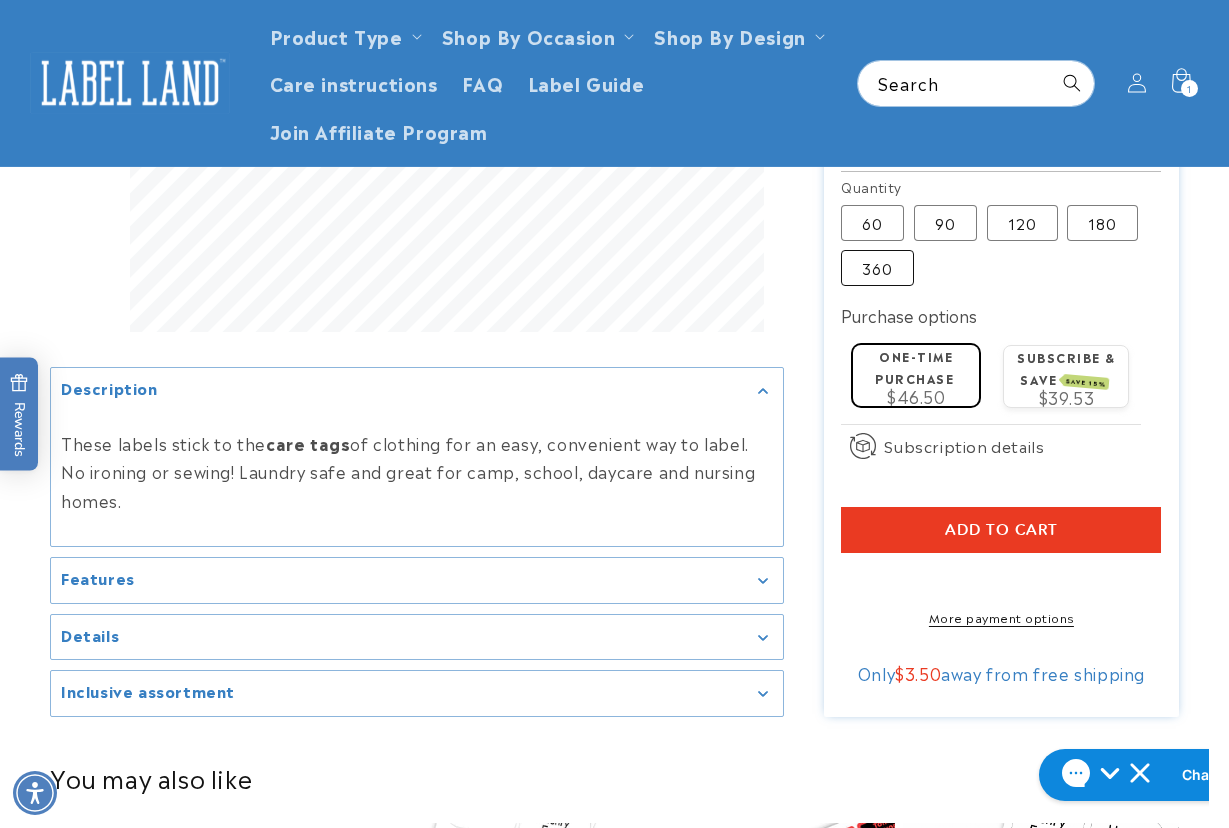 click on "360 Variant sold out or unavailable" at bounding box center [877, 268] 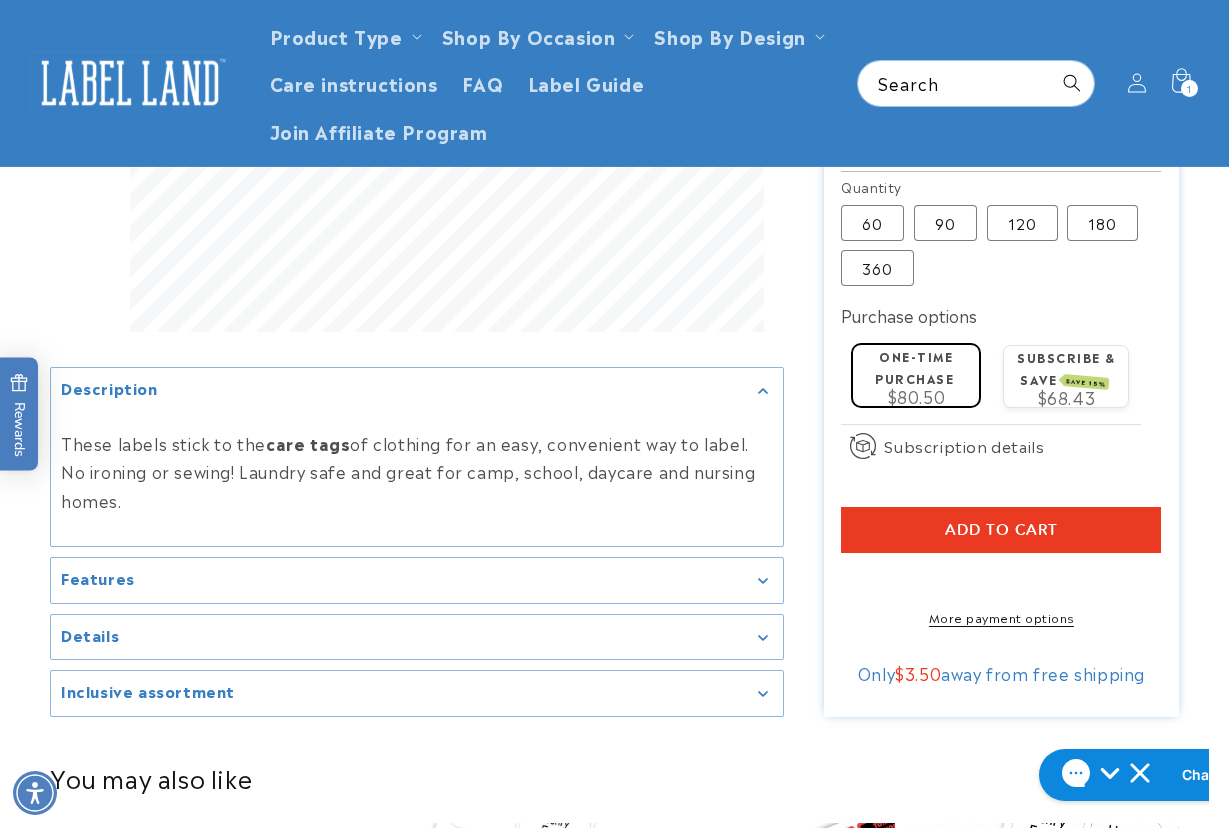 scroll, scrollTop: 600, scrollLeft: 0, axis: vertical 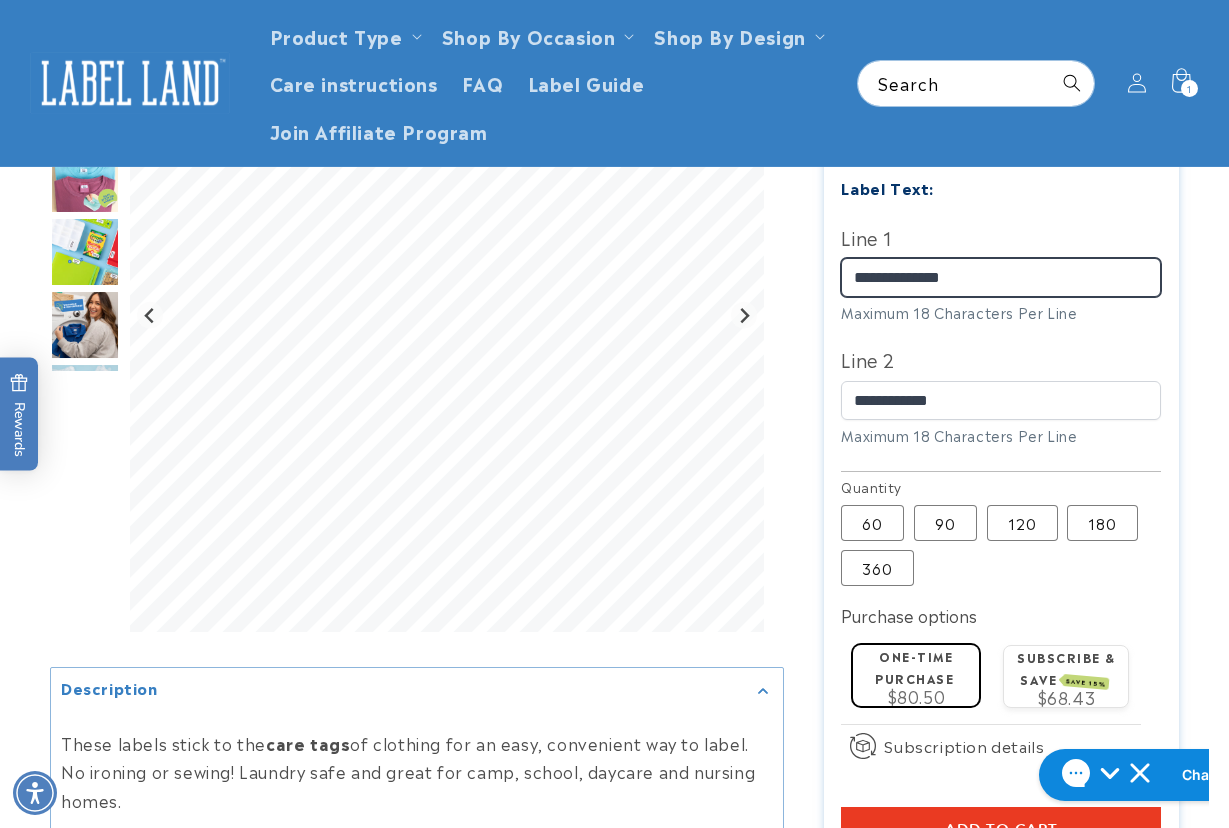 drag, startPoint x: 990, startPoint y: 284, endPoint x: 814, endPoint y: 281, distance: 176.02557 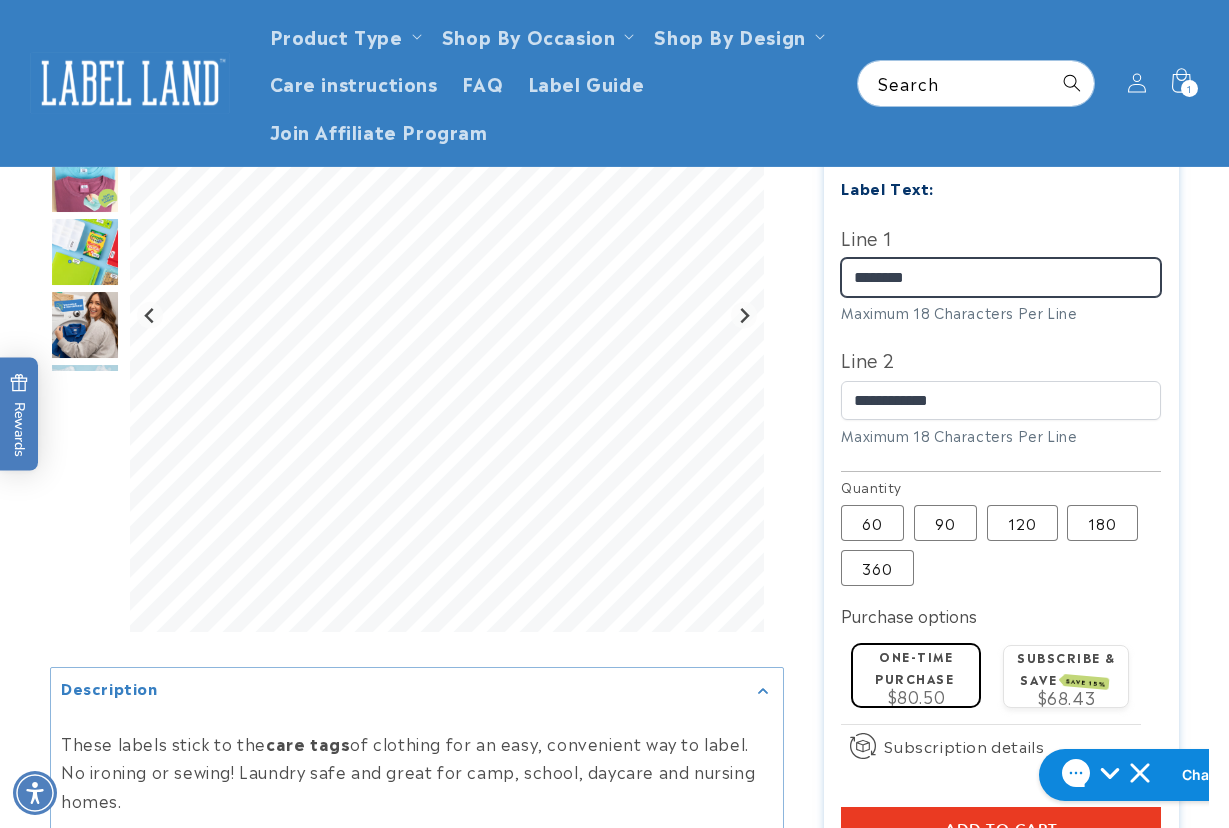 type on "********" 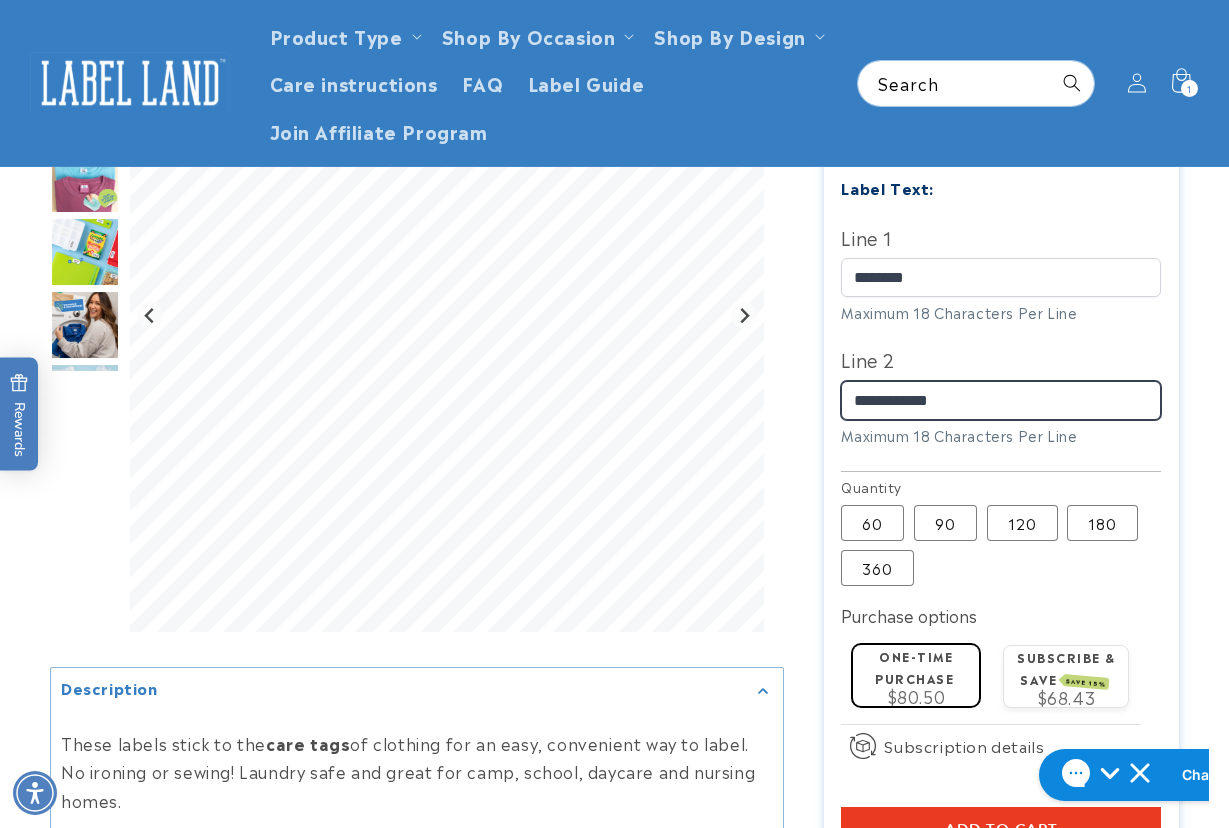 click at bounding box center [614, 349] 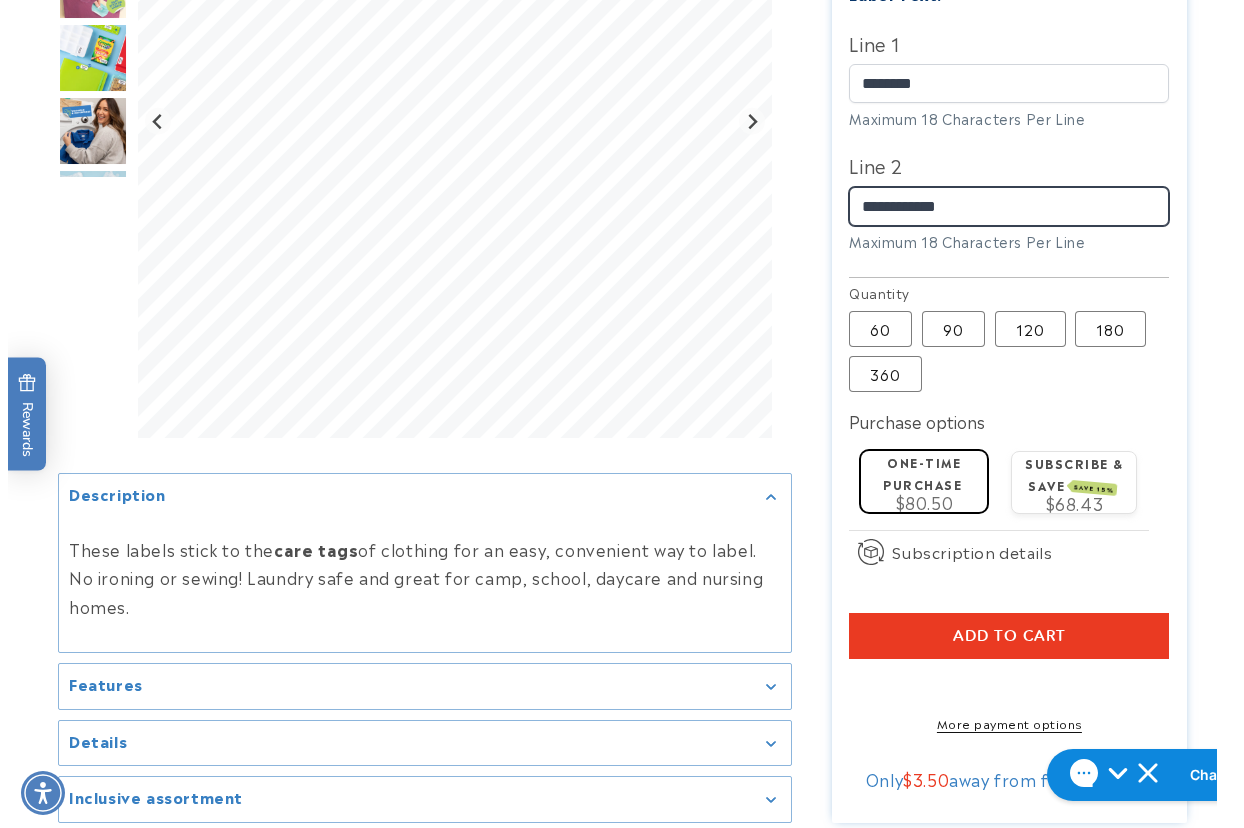 scroll, scrollTop: 800, scrollLeft: 0, axis: vertical 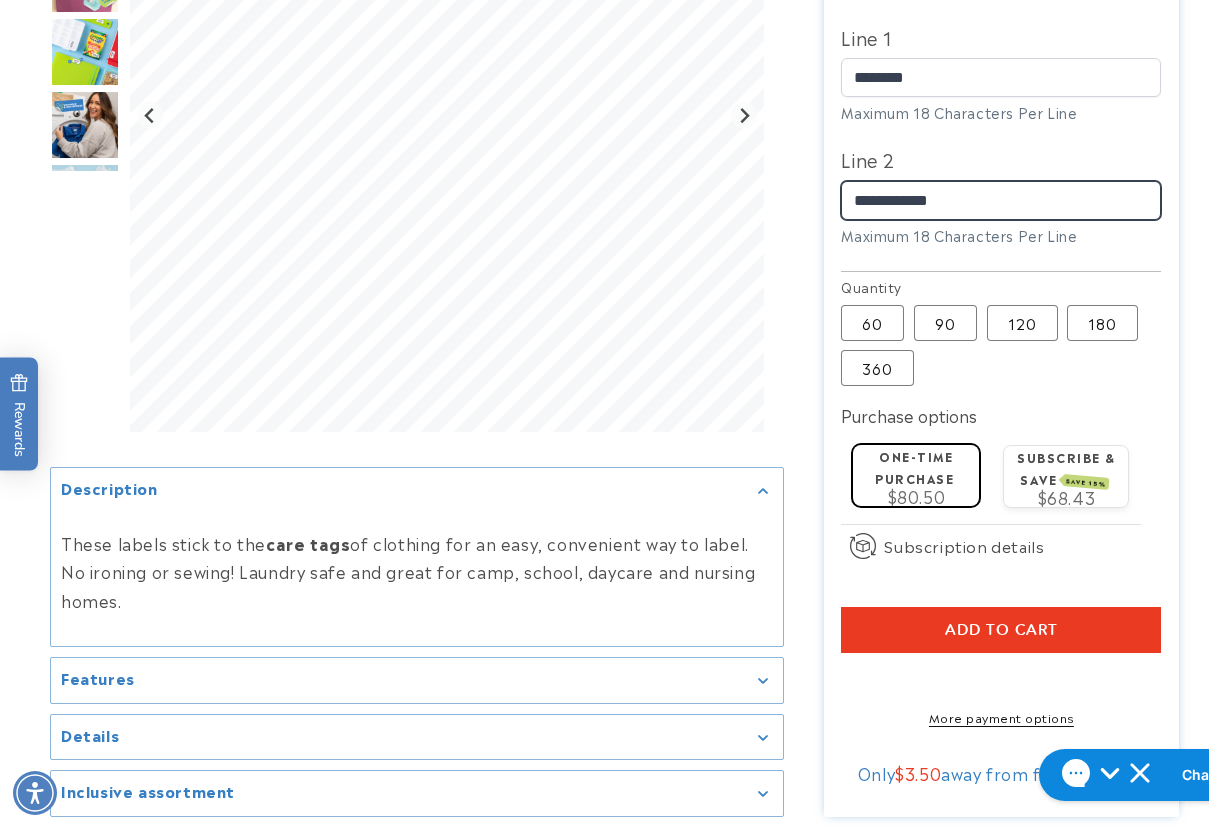 type on "**********" 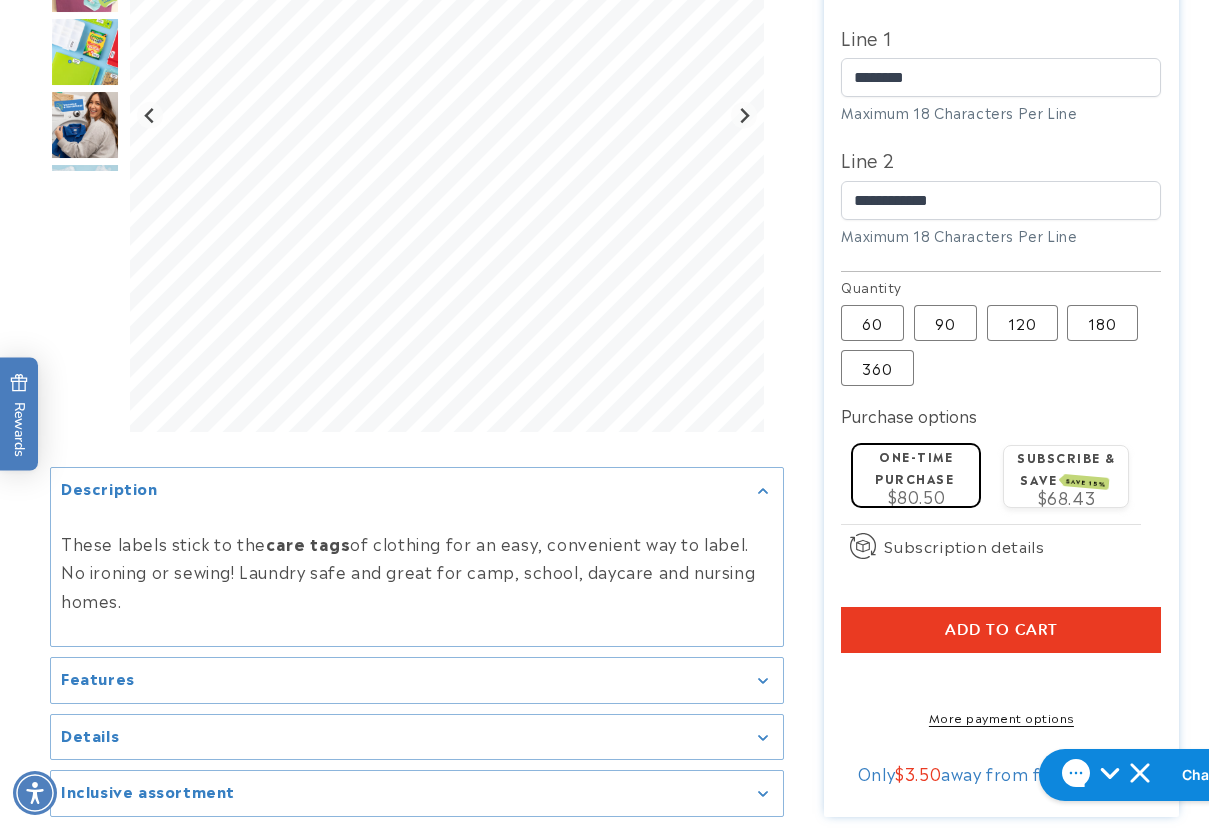click on "Add to cart" at bounding box center (1001, 630) 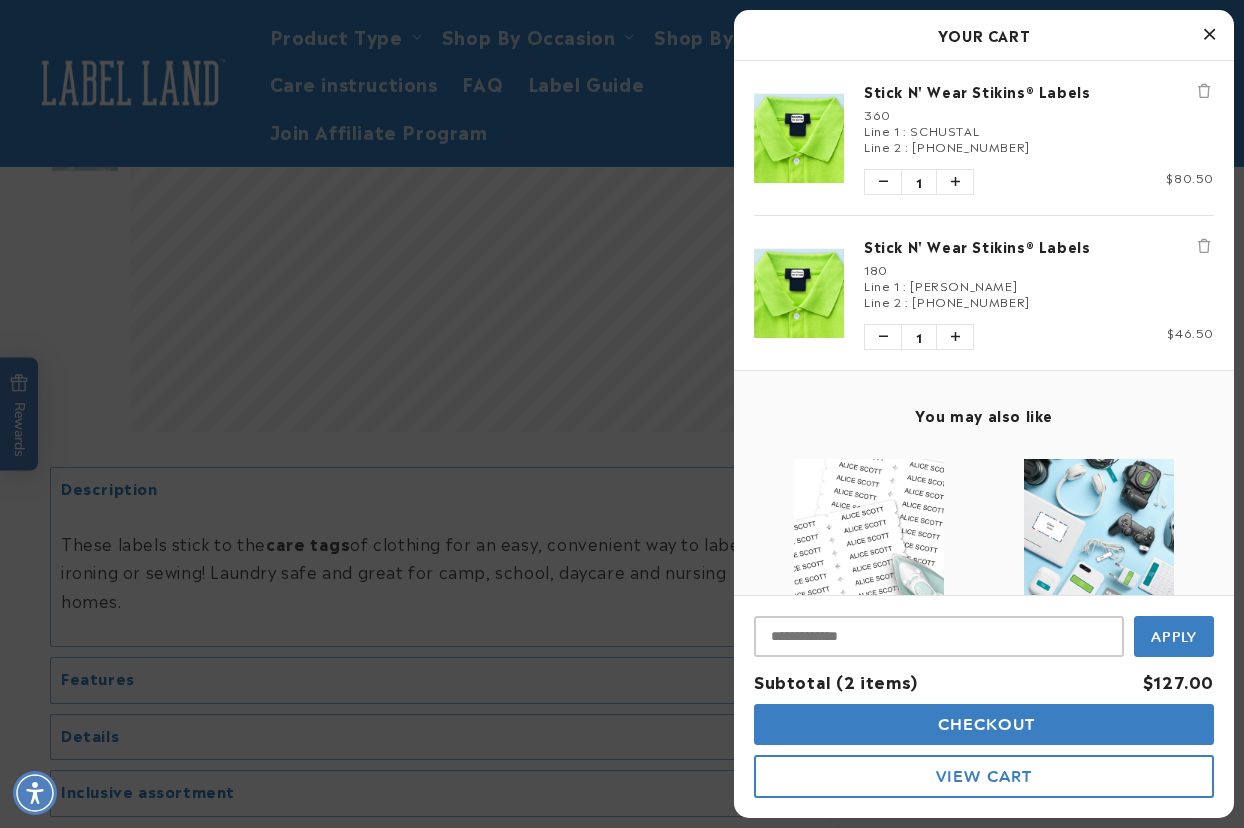 click on "Checkout" at bounding box center [984, 724] 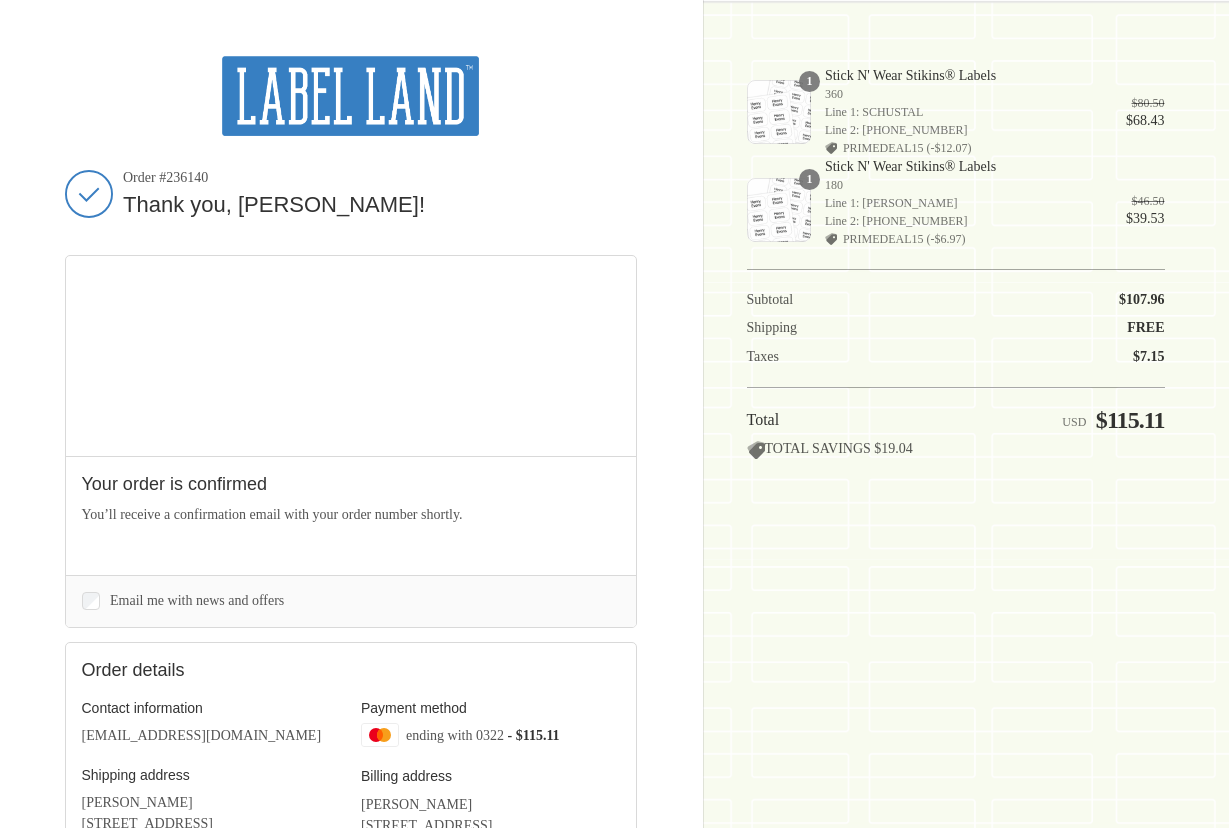 scroll, scrollTop: 0, scrollLeft: 0, axis: both 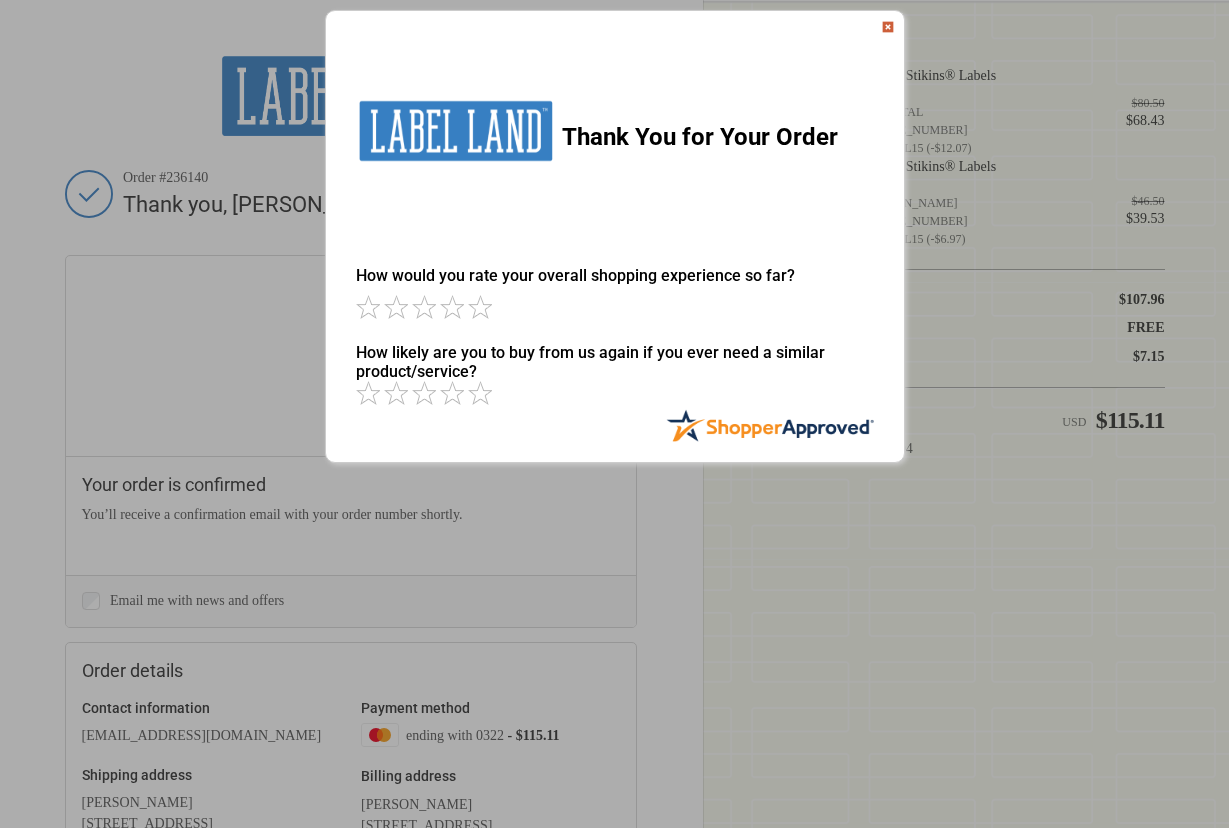 click at bounding box center (888, 27) 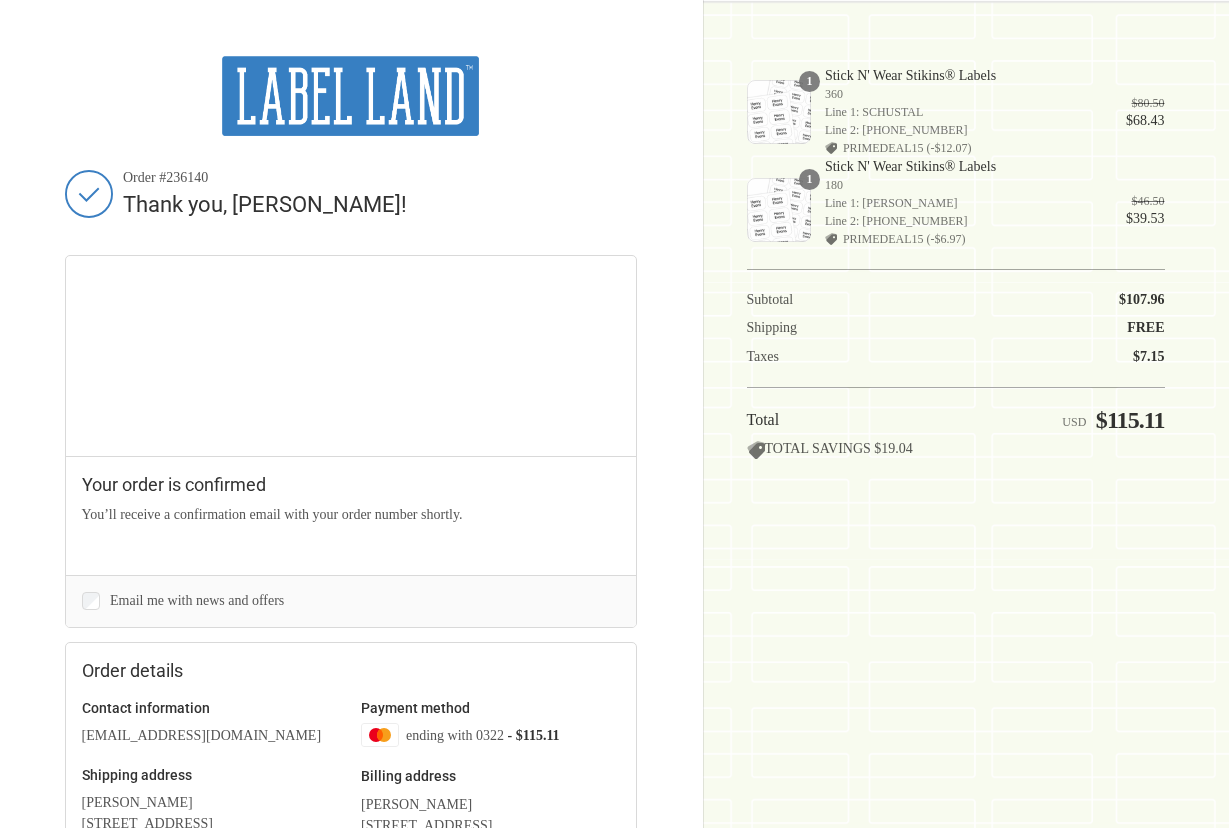 click on "Shopping cart
Product image
Description
Quantity
Price
1
Stick N' Wear Stikins® Labels
360
Line 1: SCHUSTAL
Line 2: 732 364 7108
PRIMEDEAL15 (-$12.07)
1
$80.50
$68.43
1
Stick N' Wear Stikins® Labels
180
Line 1: Perez Sihuanca" at bounding box center [956, 414] 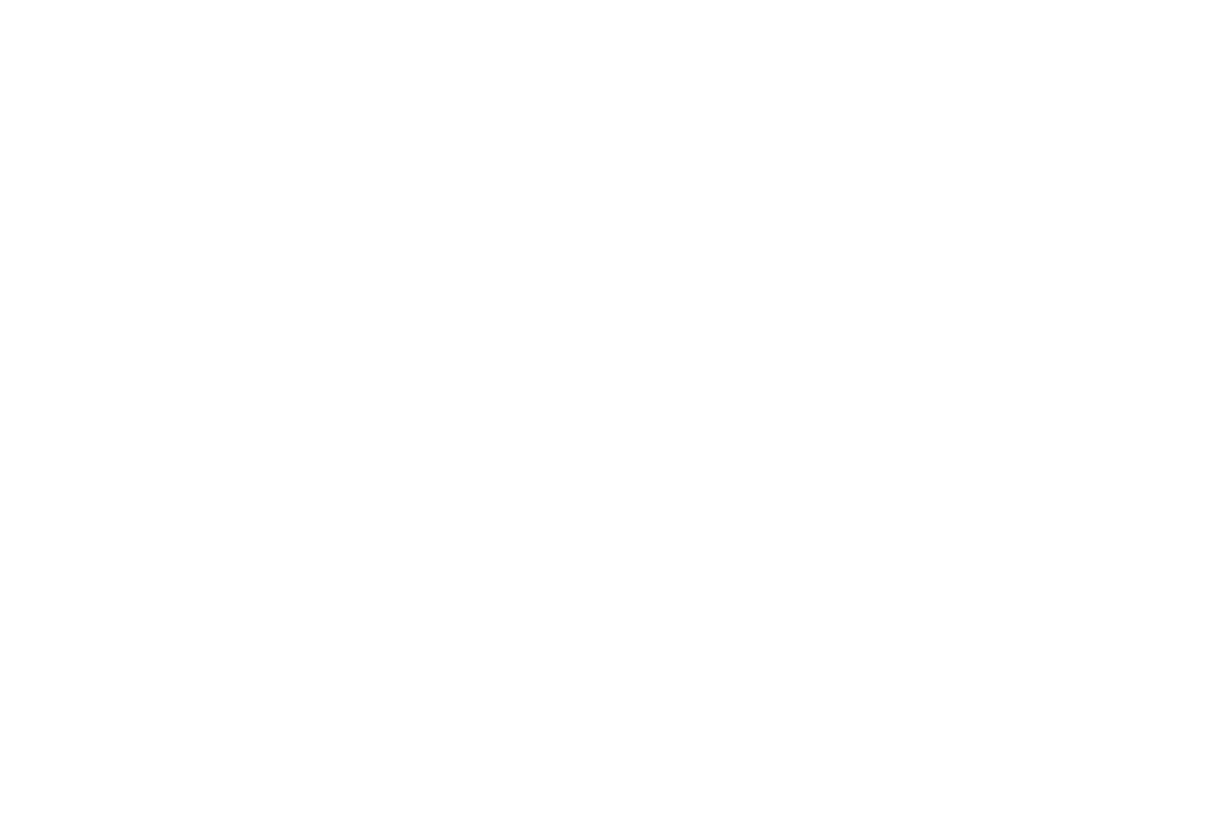 scroll, scrollTop: 0, scrollLeft: 0, axis: both 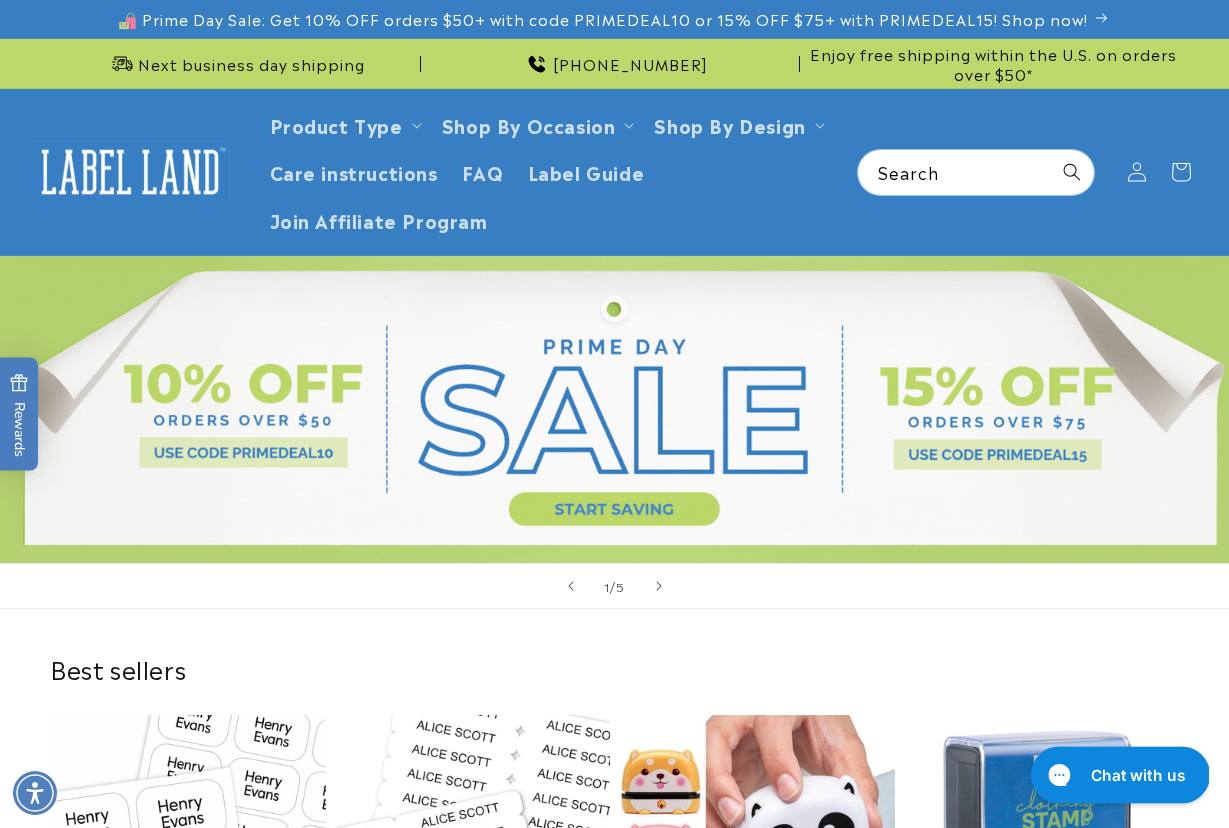 click on "Chat with us" at bounding box center [1120, 774] 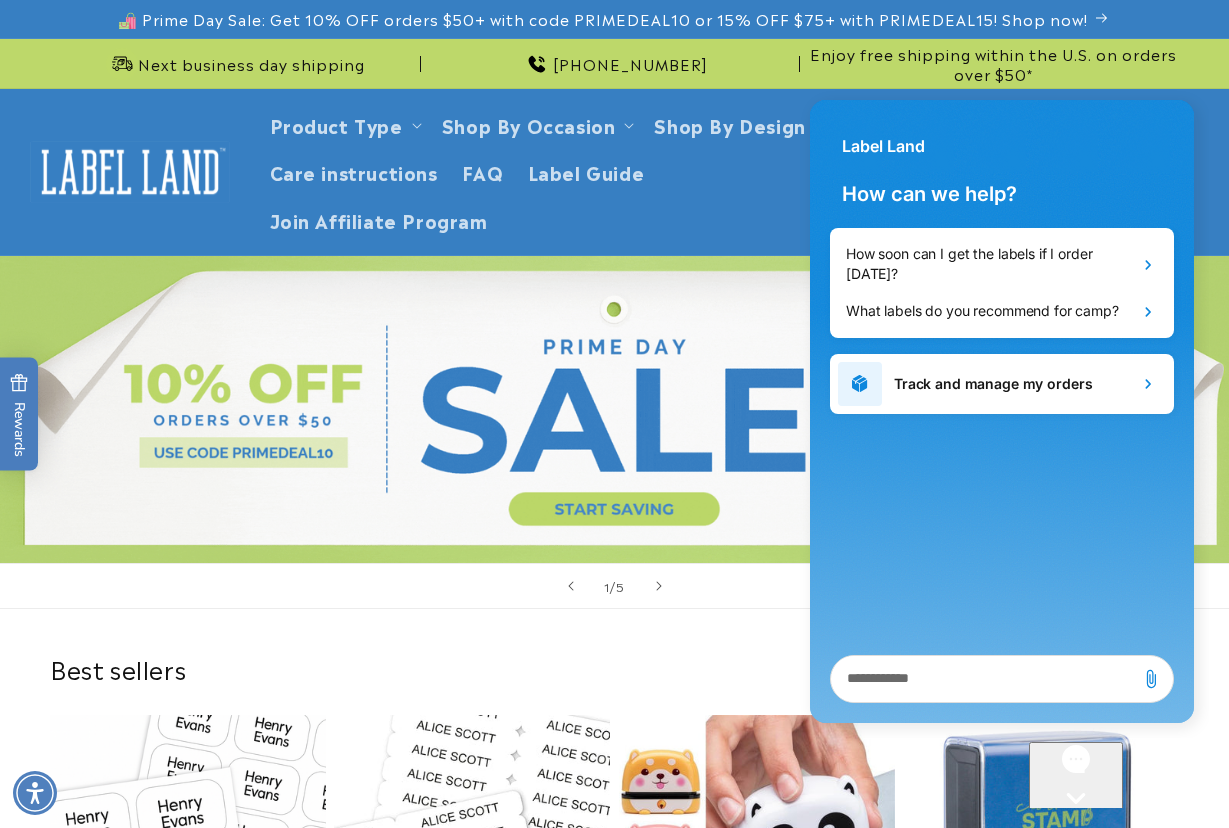 scroll, scrollTop: 0, scrollLeft: 0, axis: both 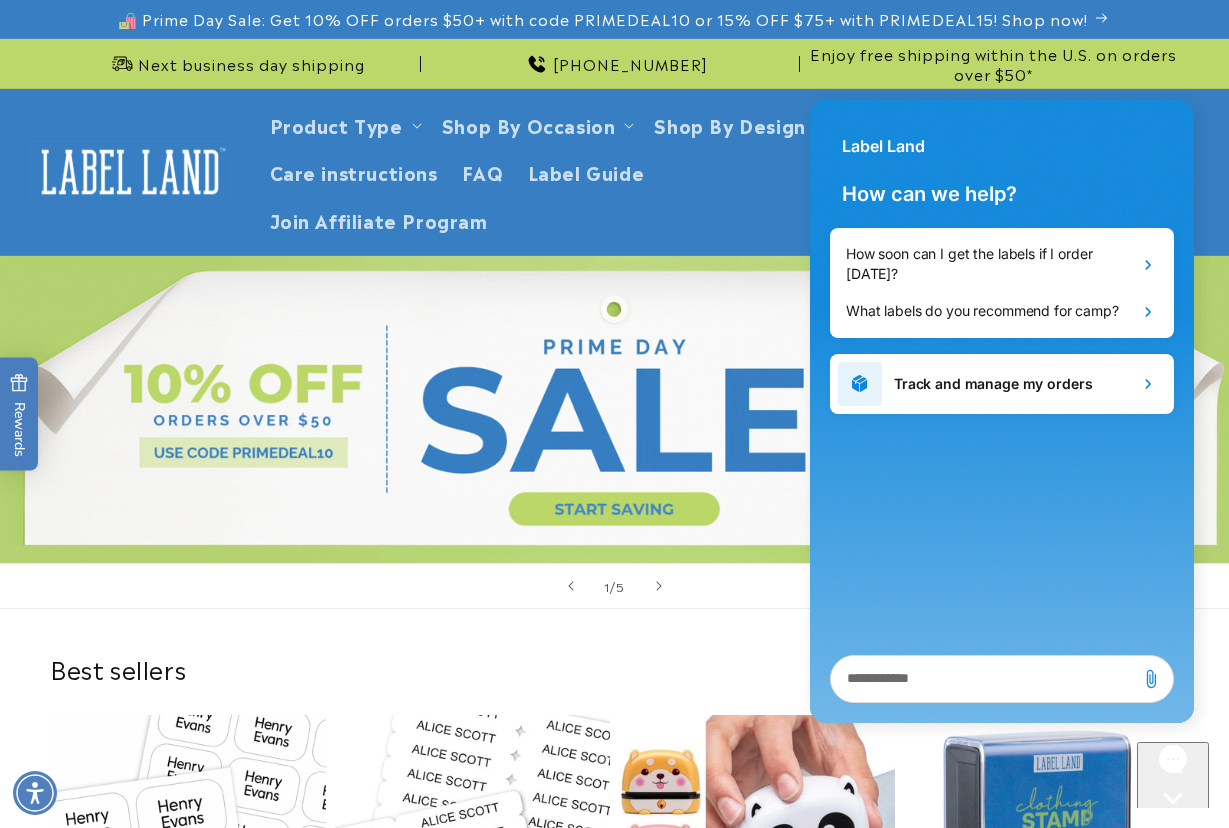 click 